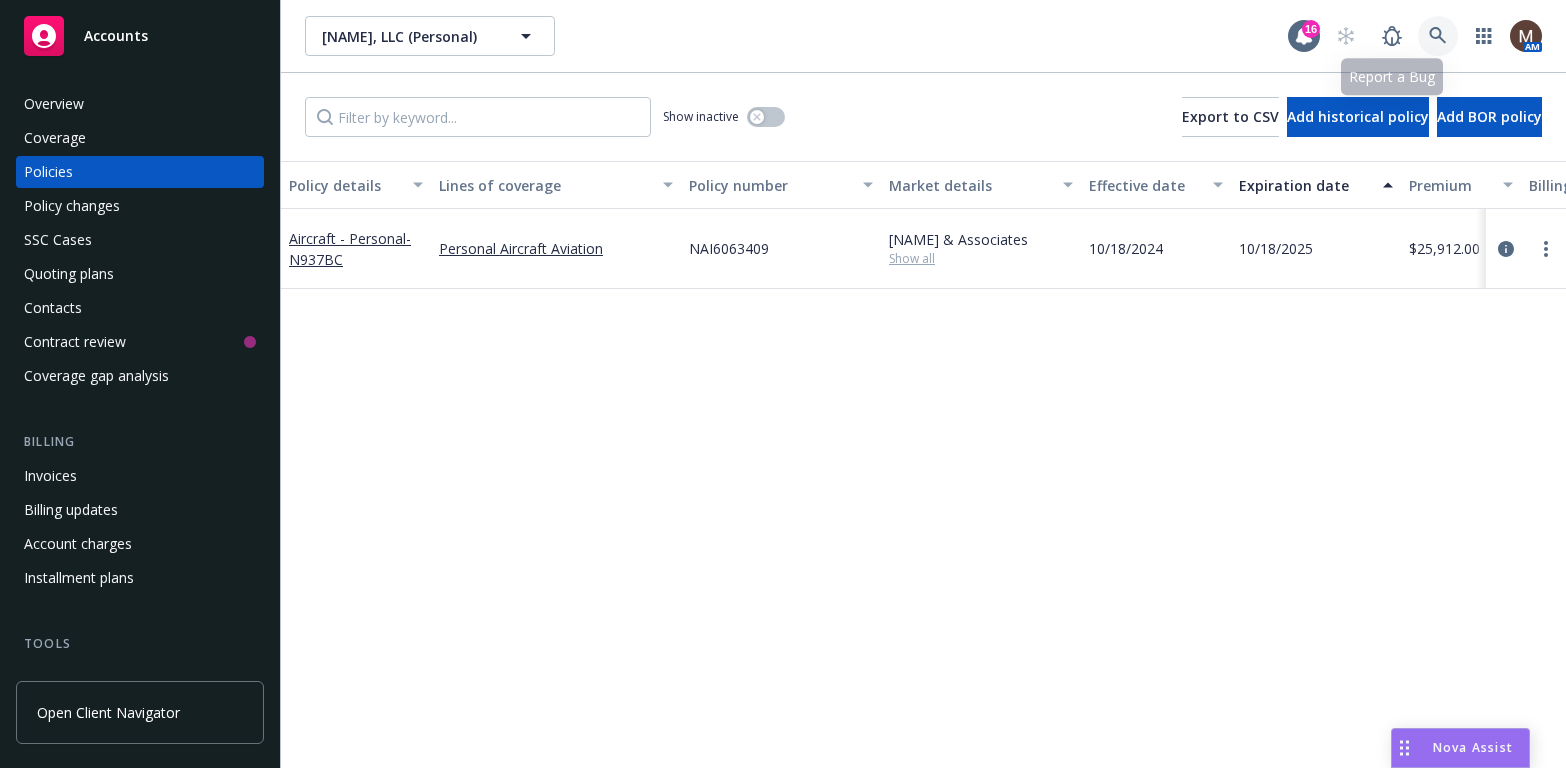 scroll, scrollTop: 0, scrollLeft: 0, axis: both 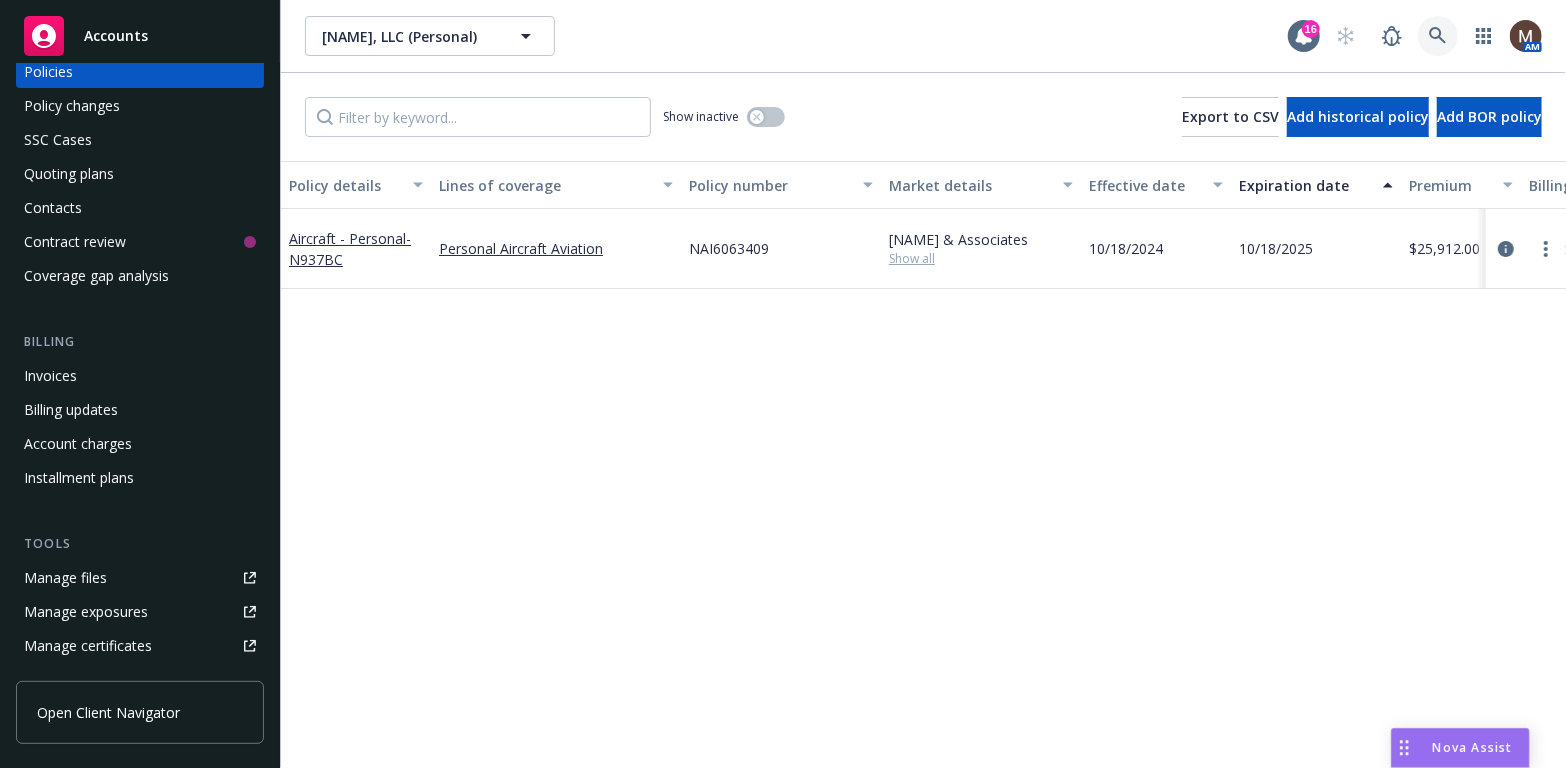 click 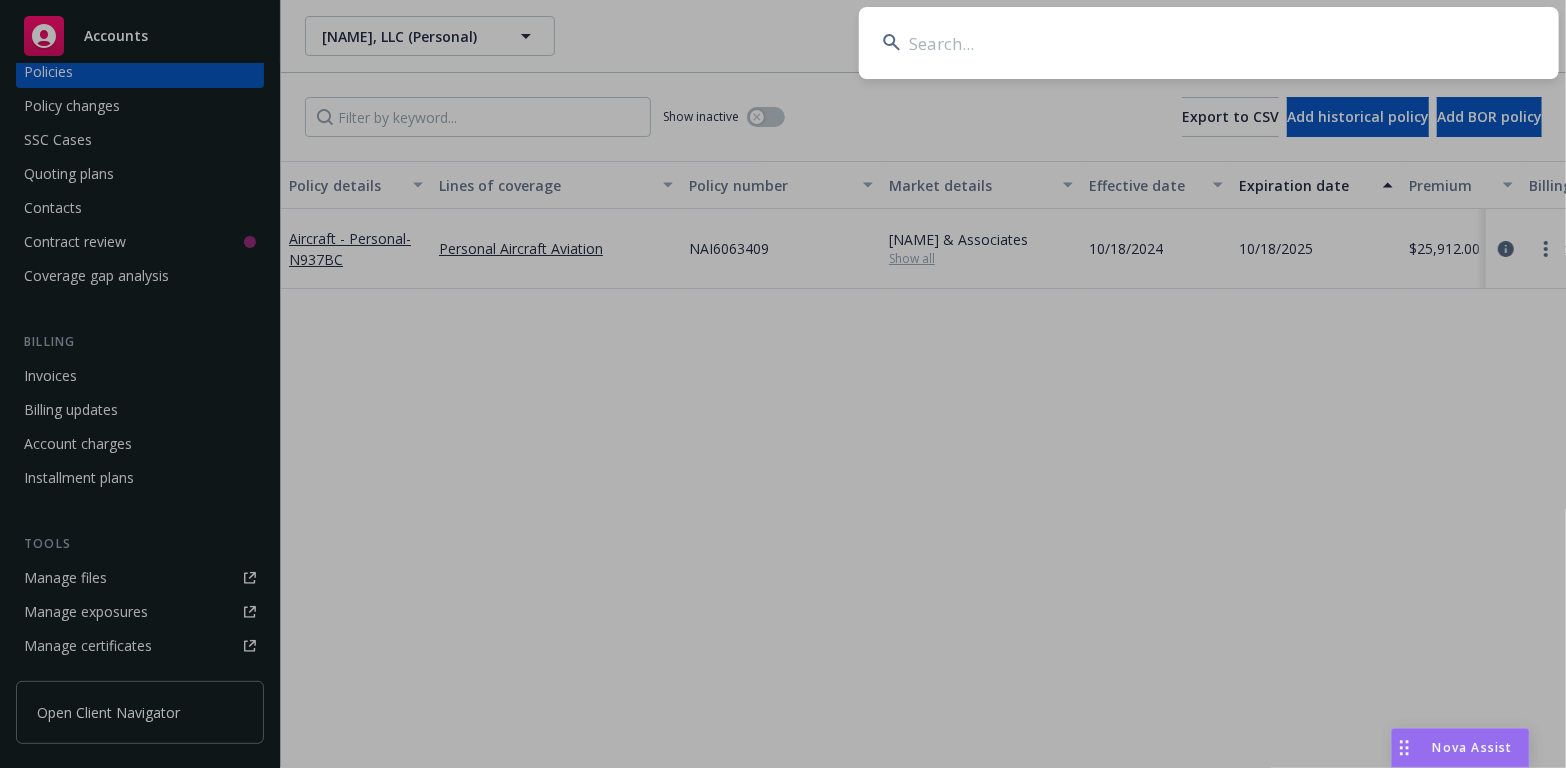 click at bounding box center (1209, 43) 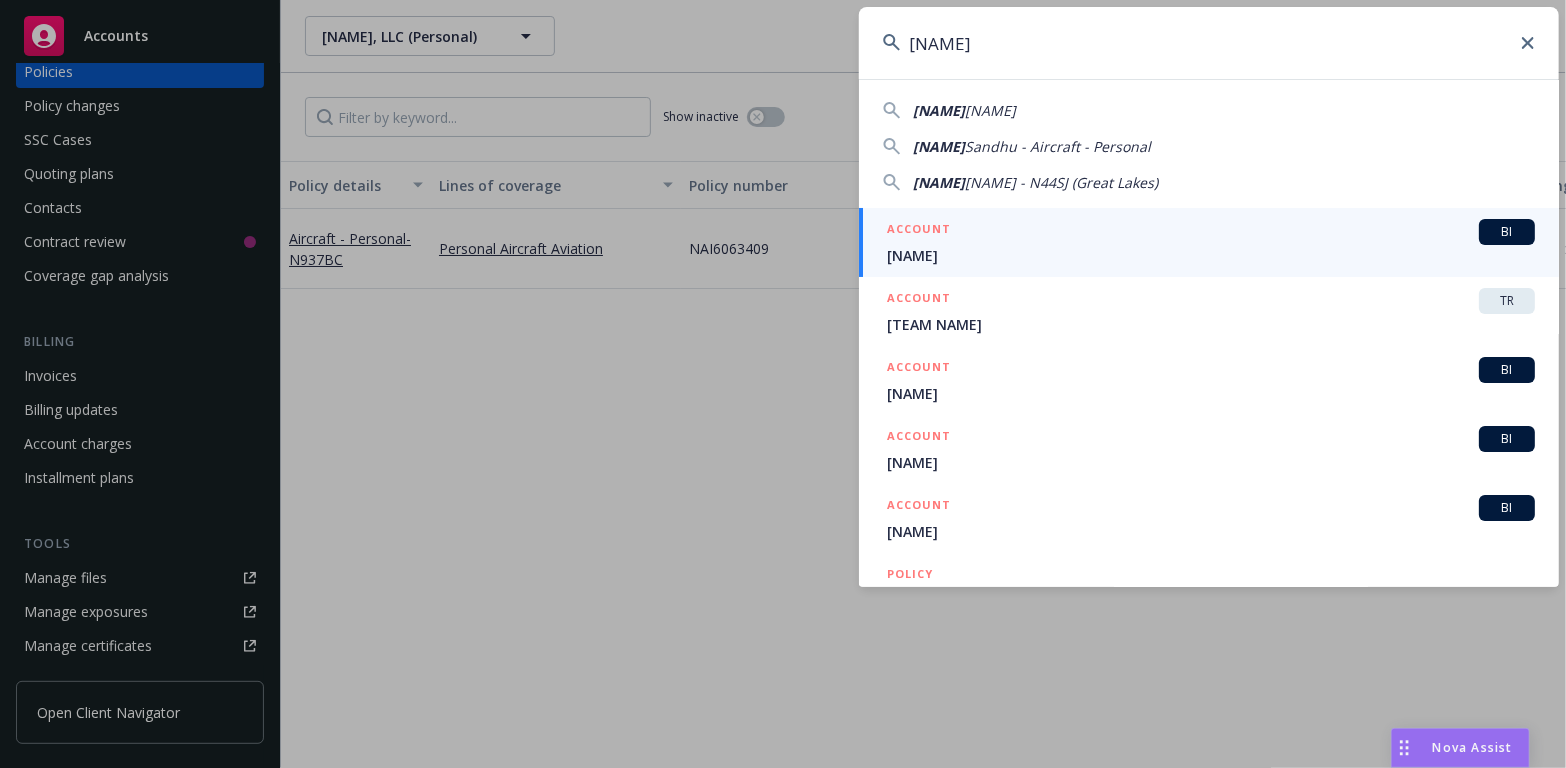 type on "Harpreet" 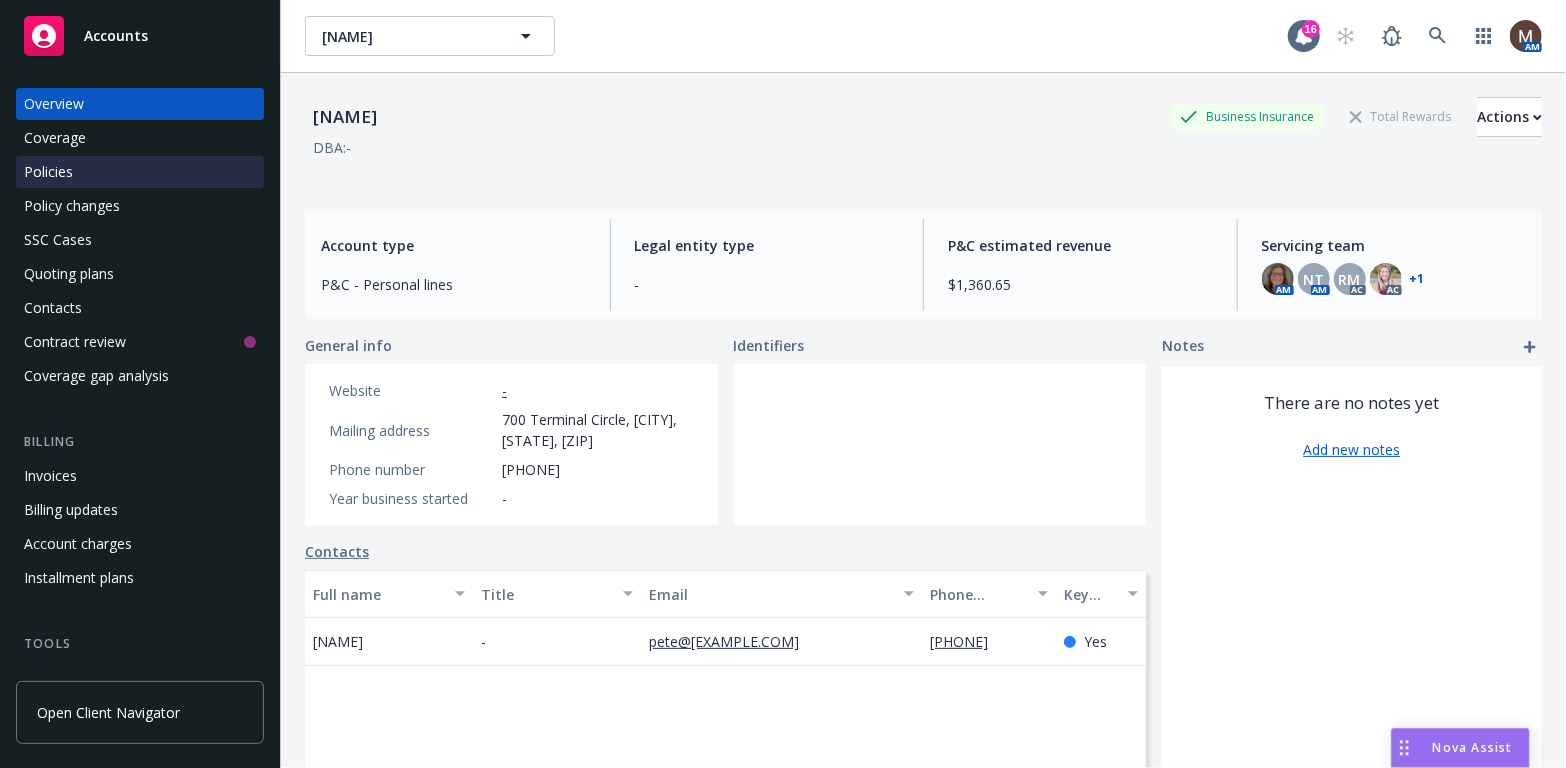 click on "Policies" at bounding box center (48, 172) 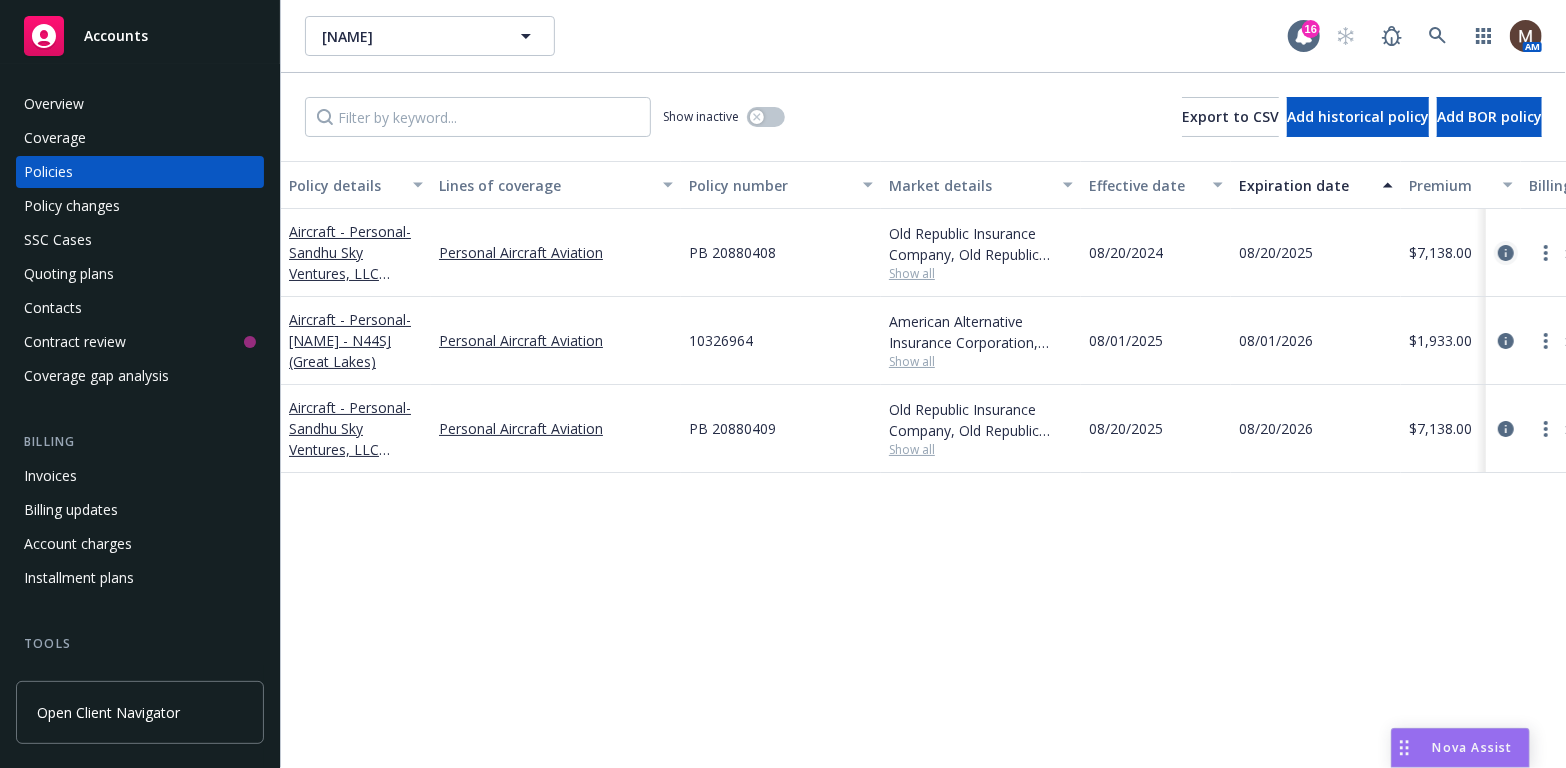 click 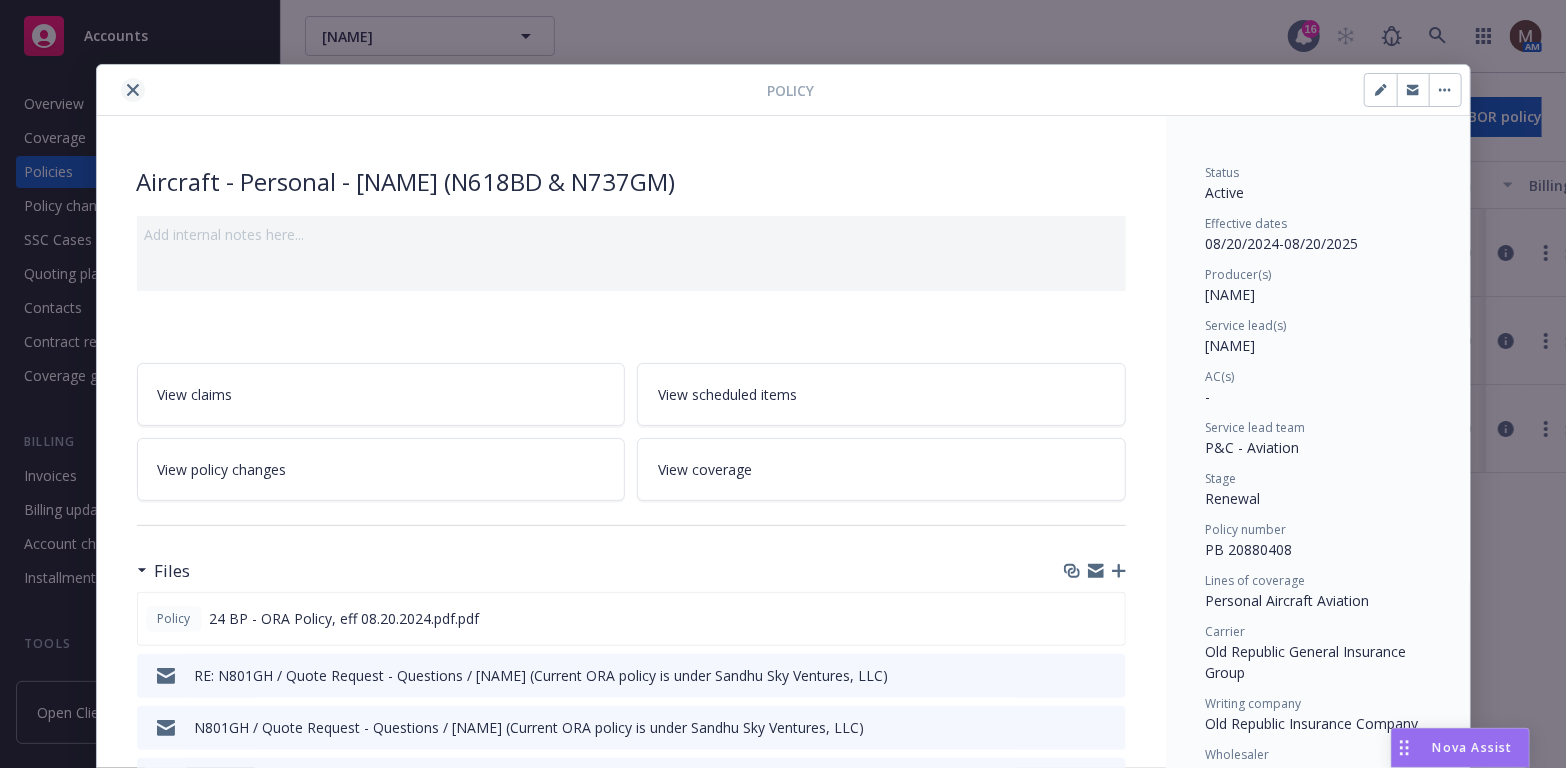 click 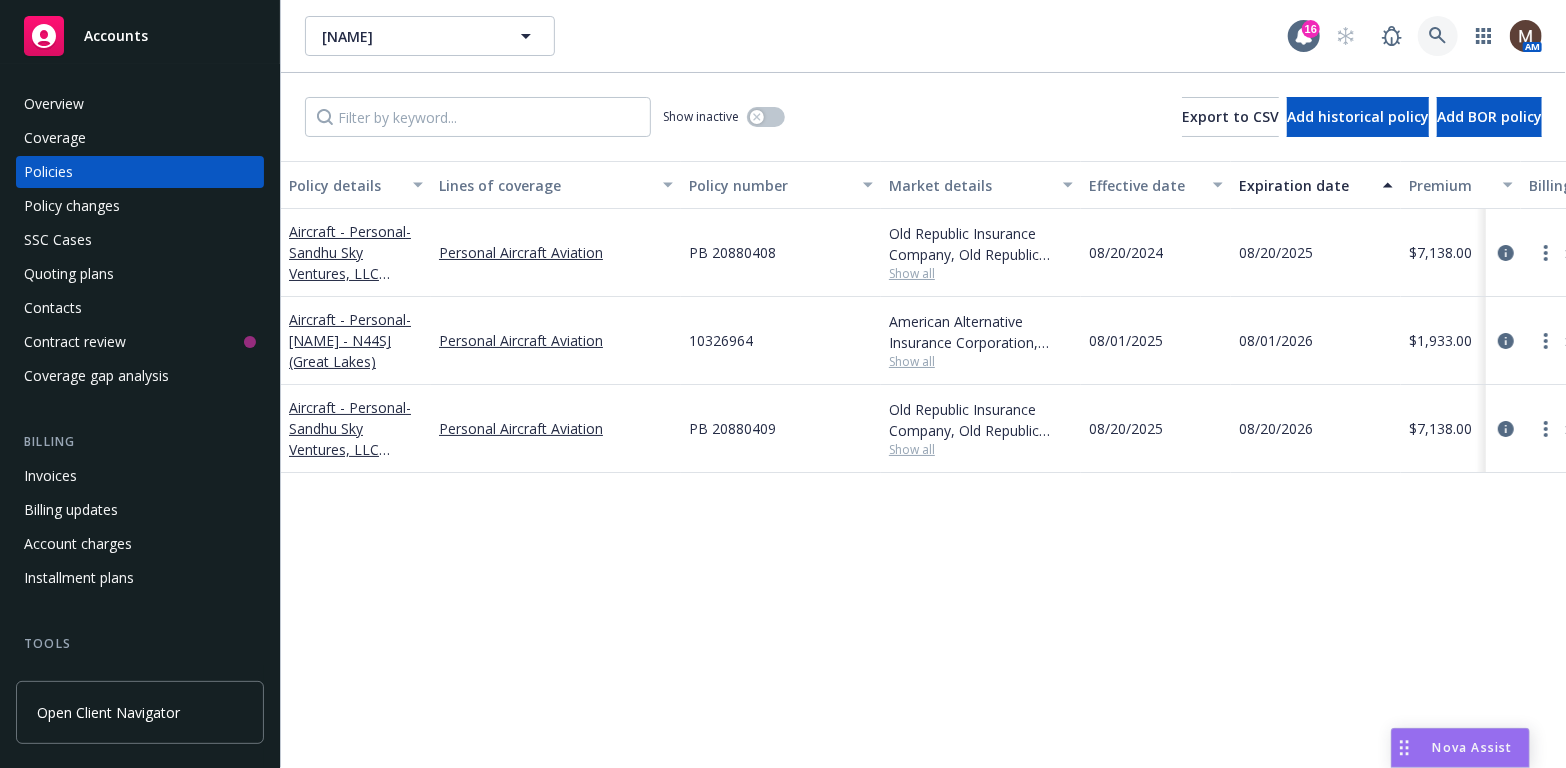 click 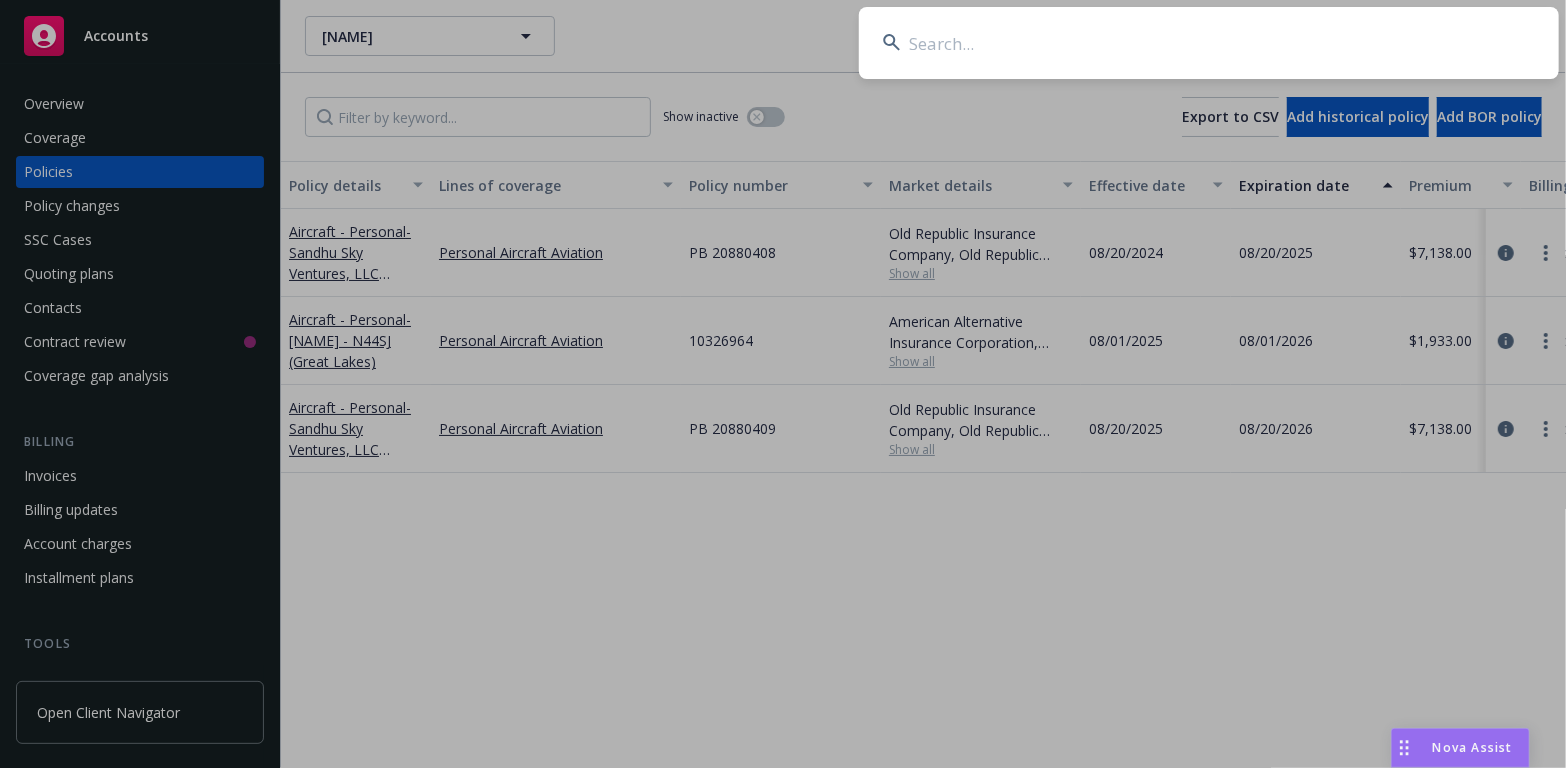 click at bounding box center [1209, 43] 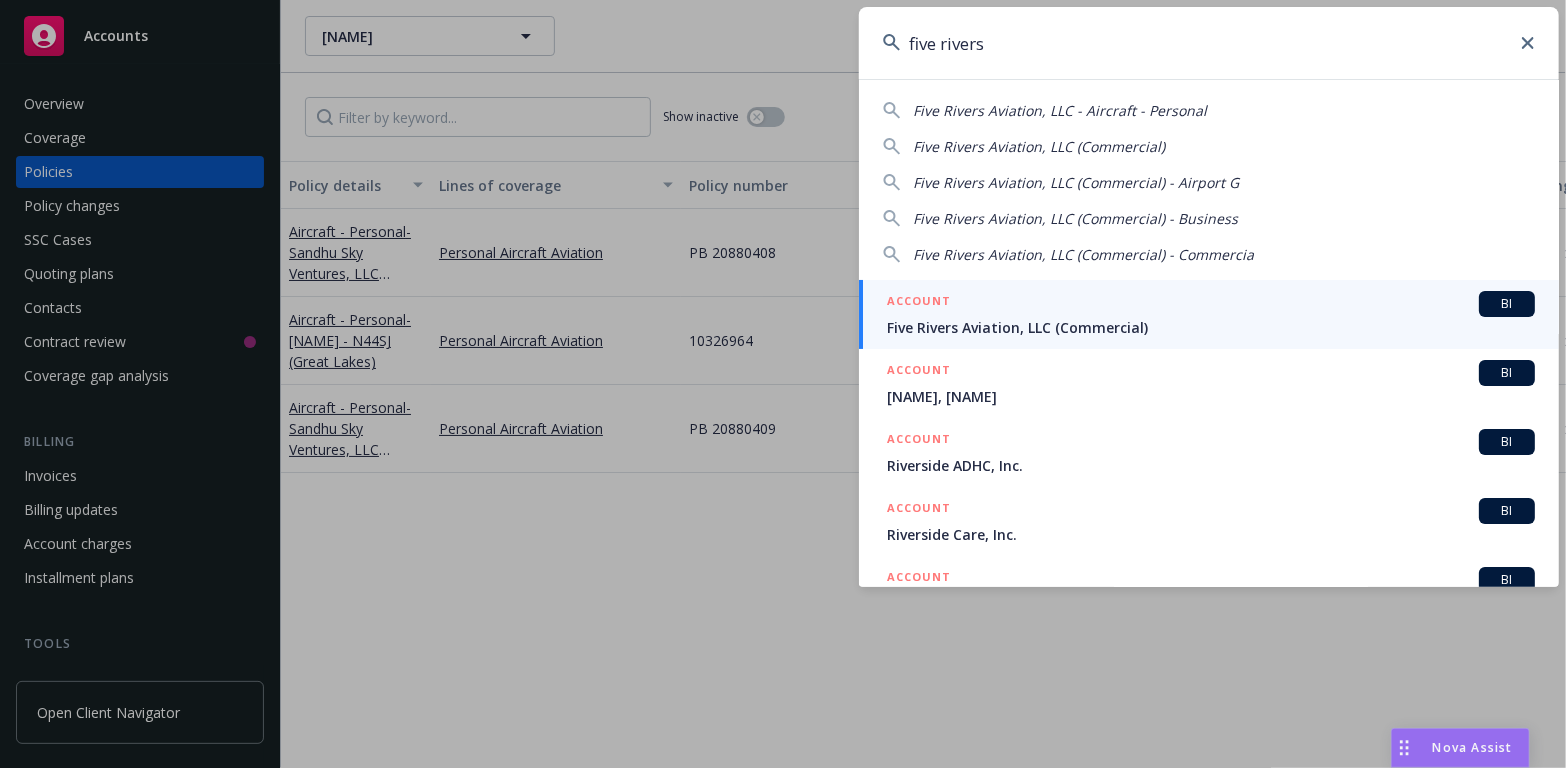 type on "five rivers" 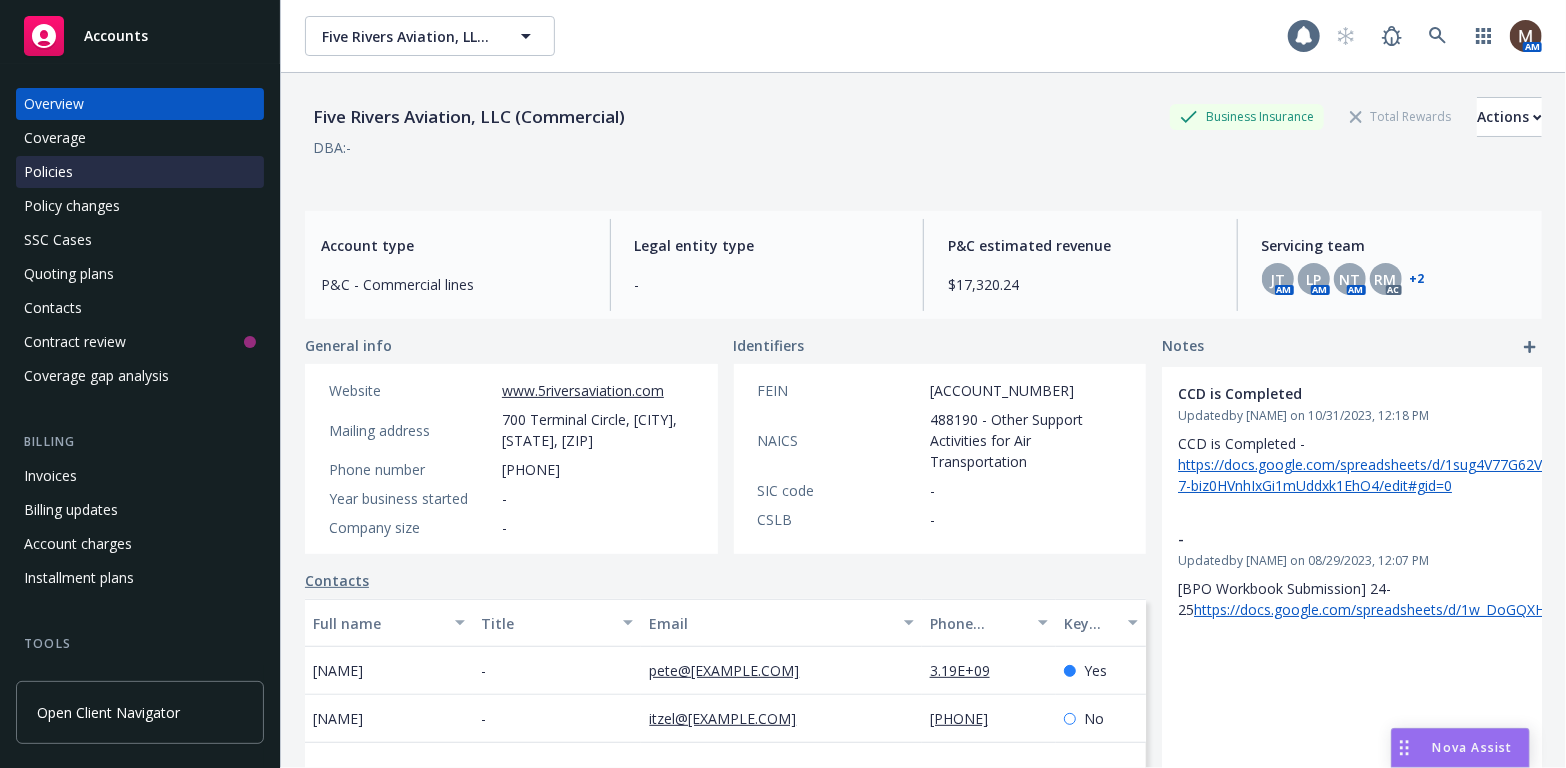 click on "Policies" at bounding box center (48, 172) 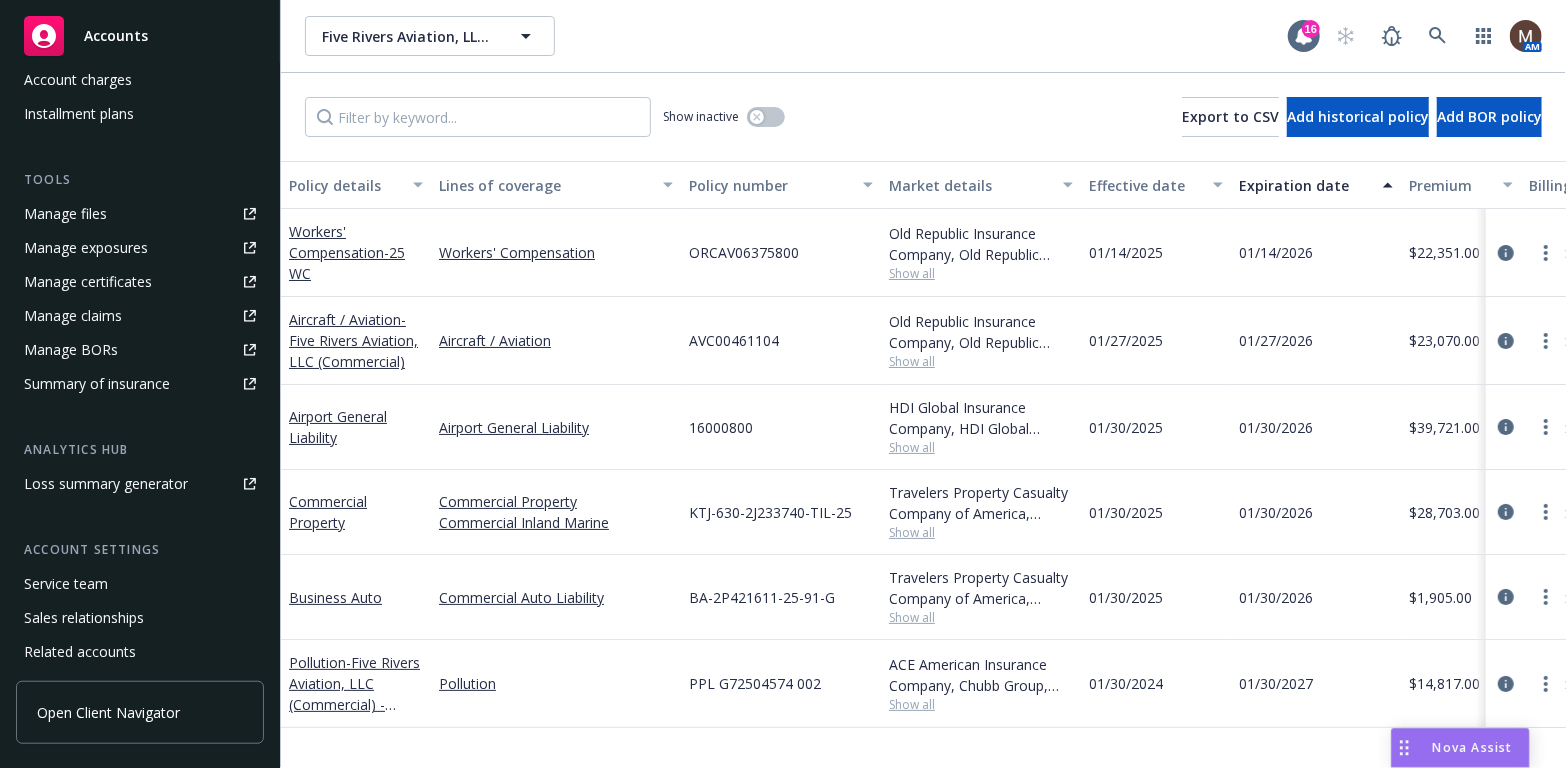 scroll, scrollTop: 500, scrollLeft: 0, axis: vertical 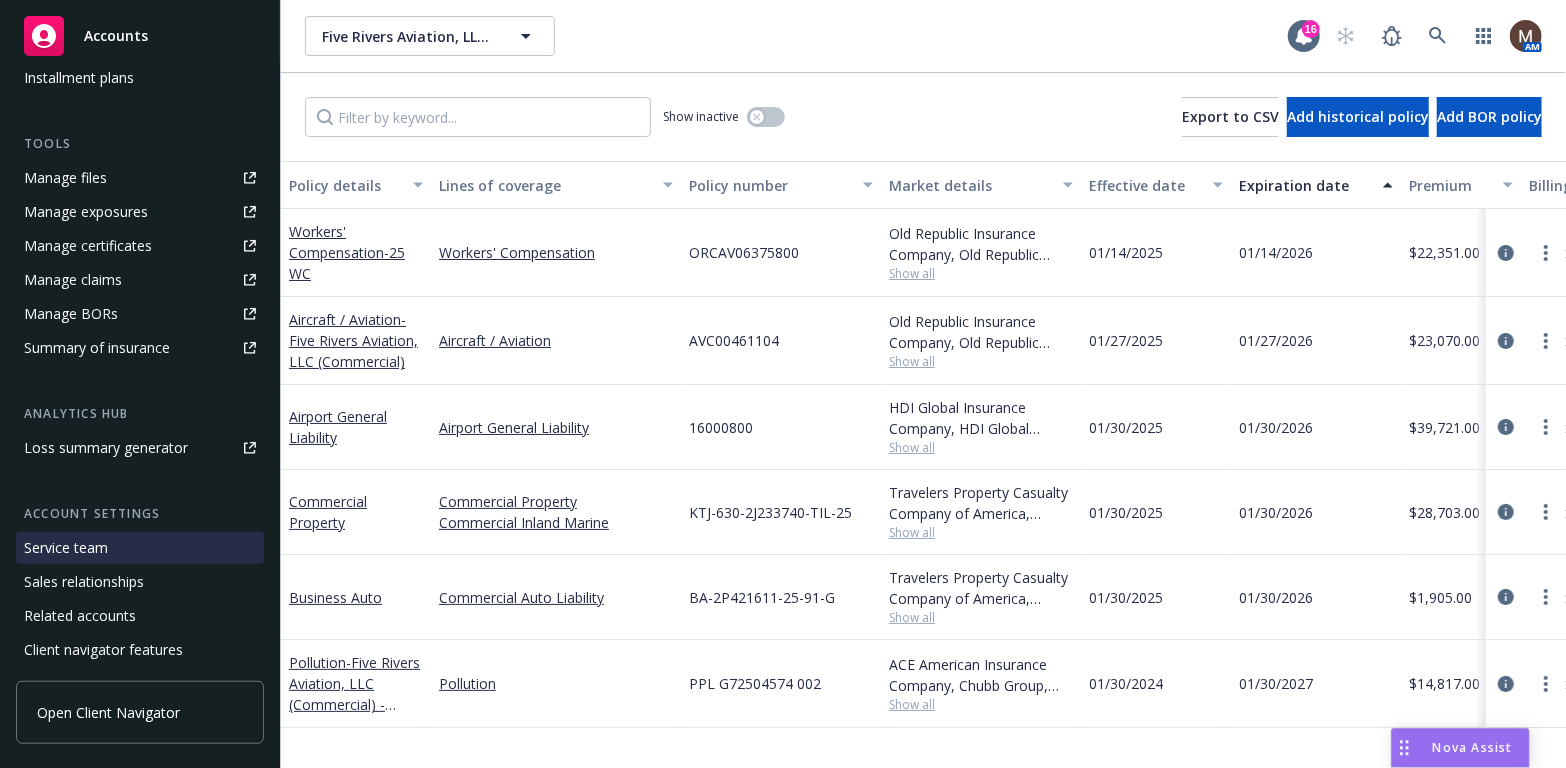 click on "Service team" at bounding box center (66, 548) 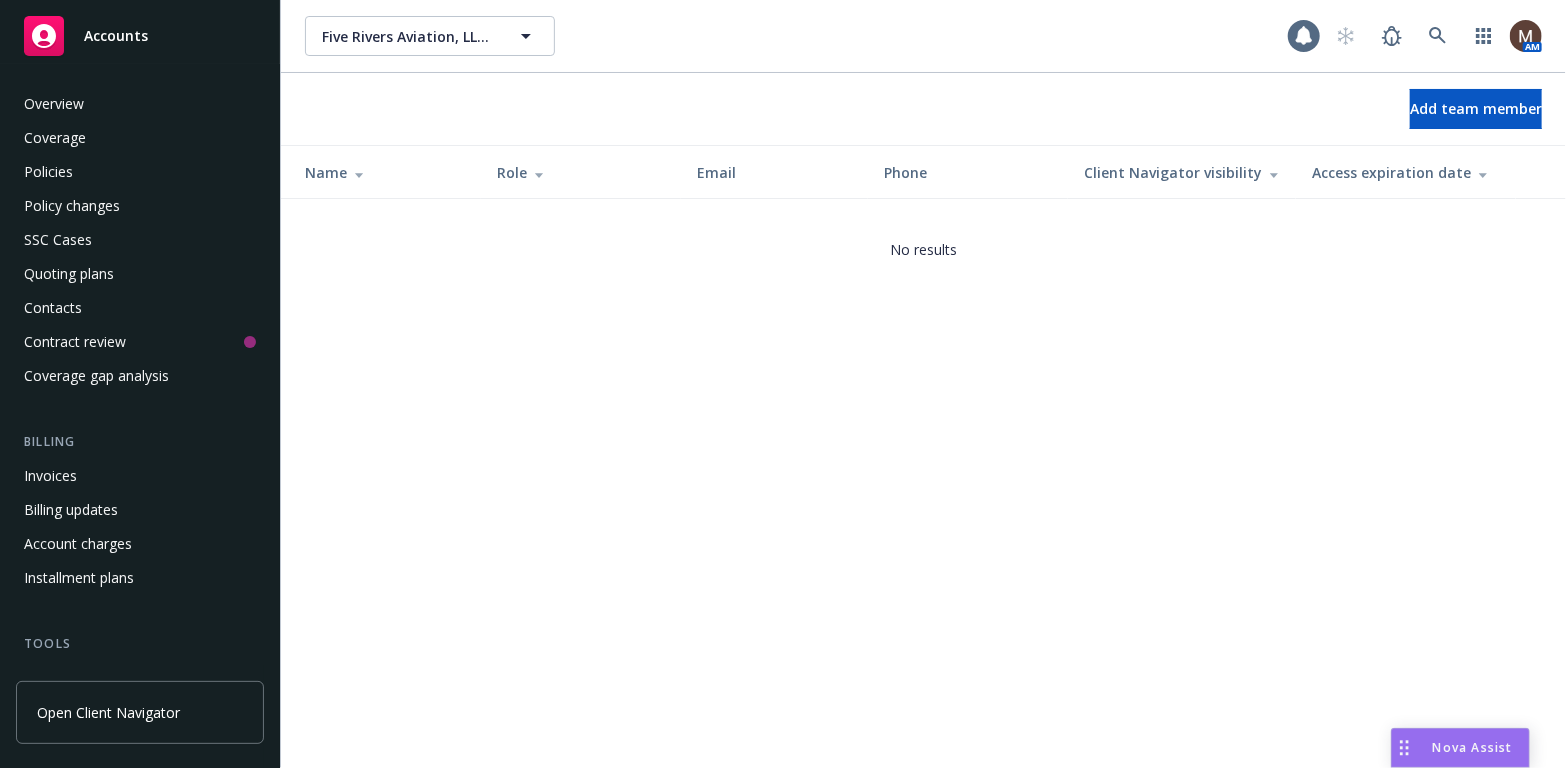 scroll, scrollTop: 534, scrollLeft: 0, axis: vertical 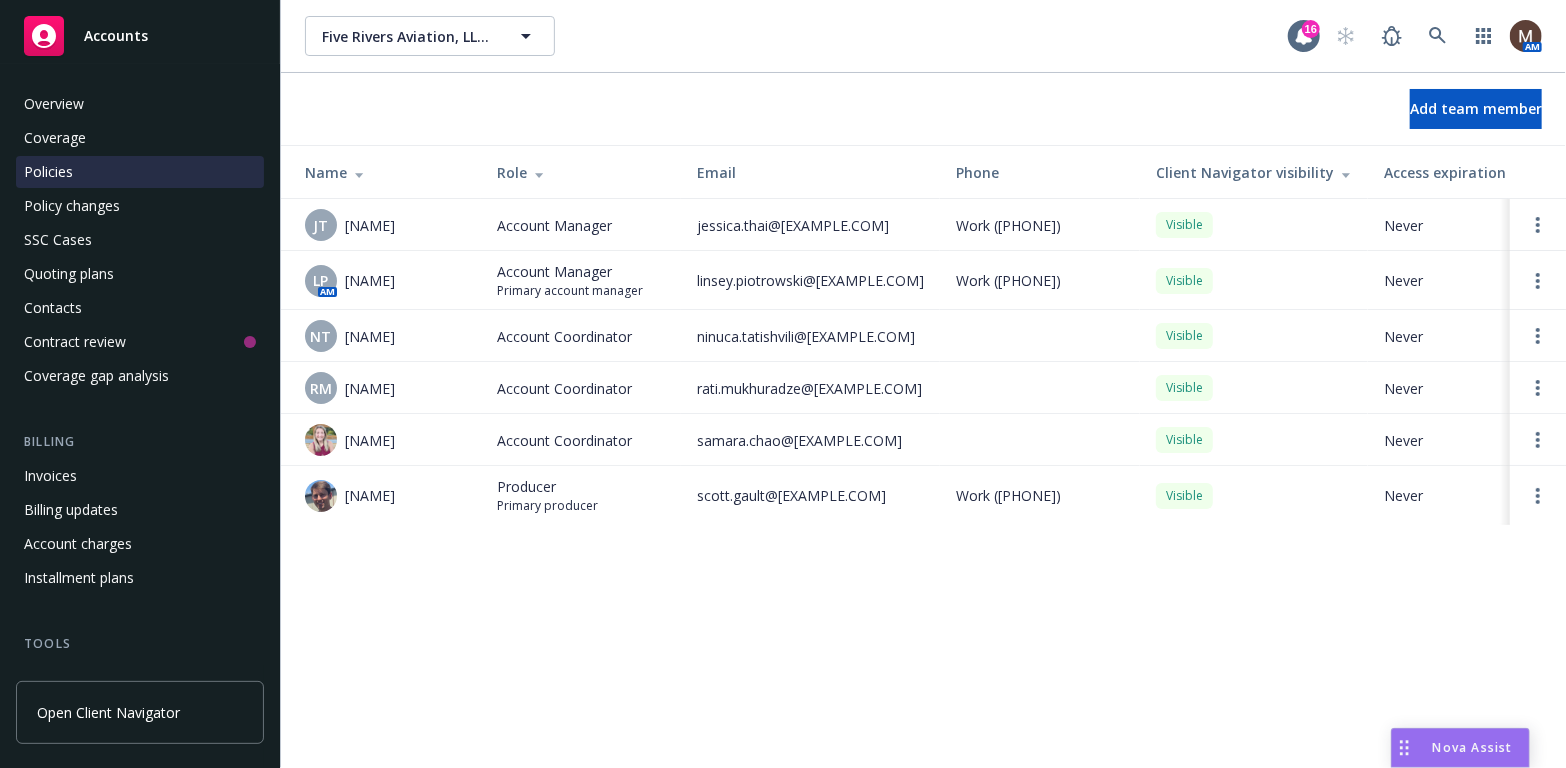 click on "Policies" at bounding box center (48, 172) 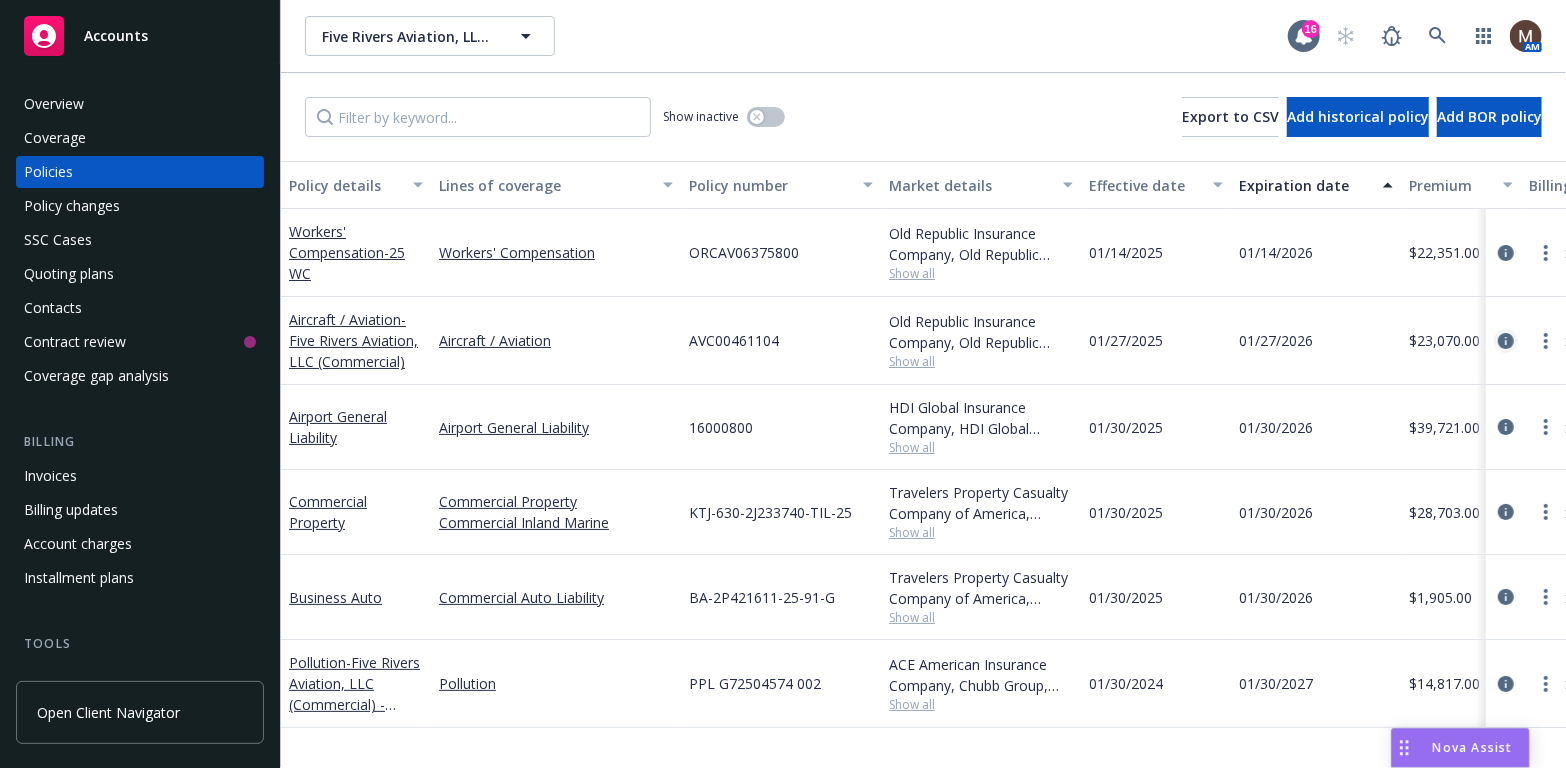 click 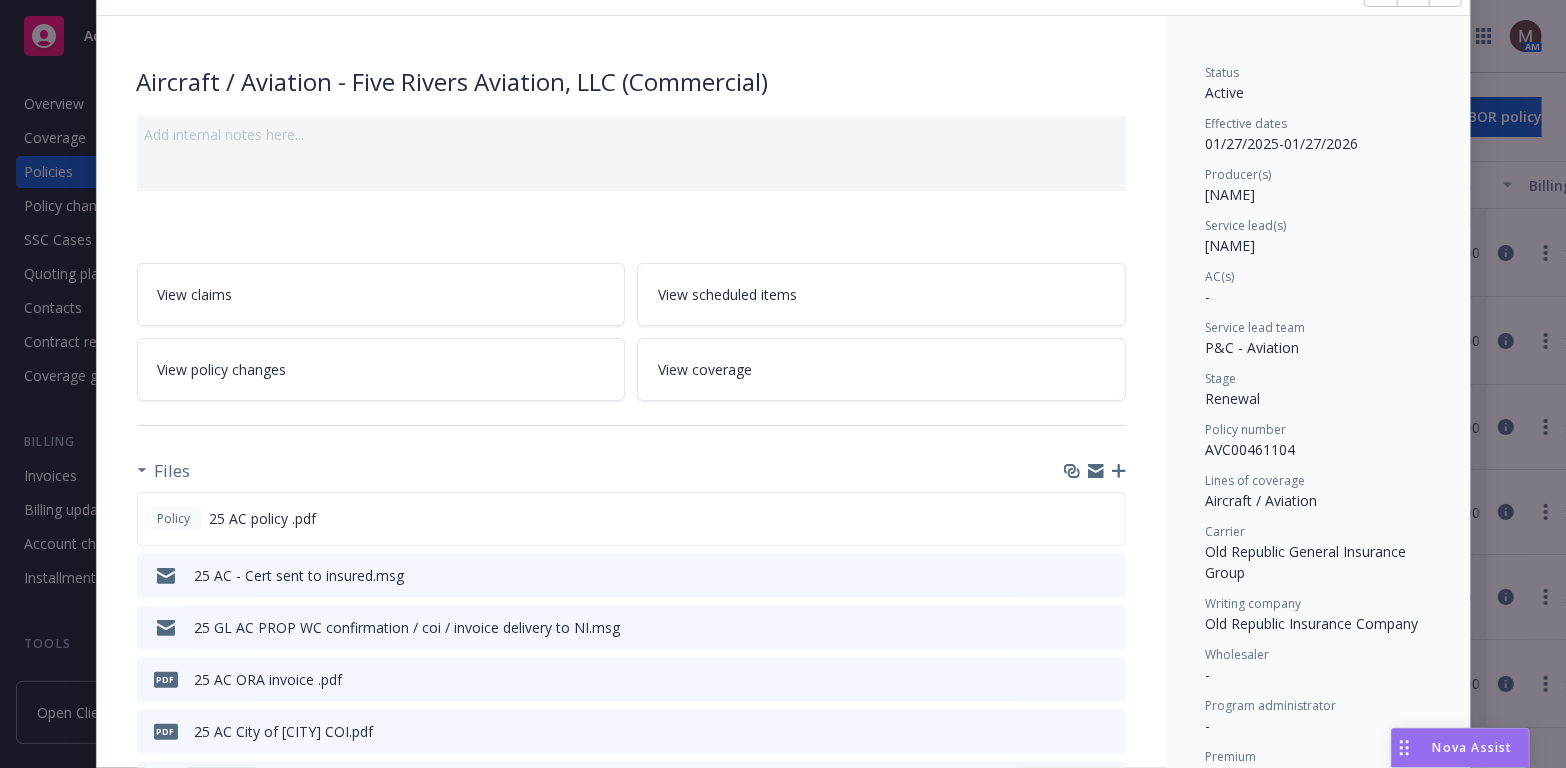 scroll, scrollTop: 200, scrollLeft: 0, axis: vertical 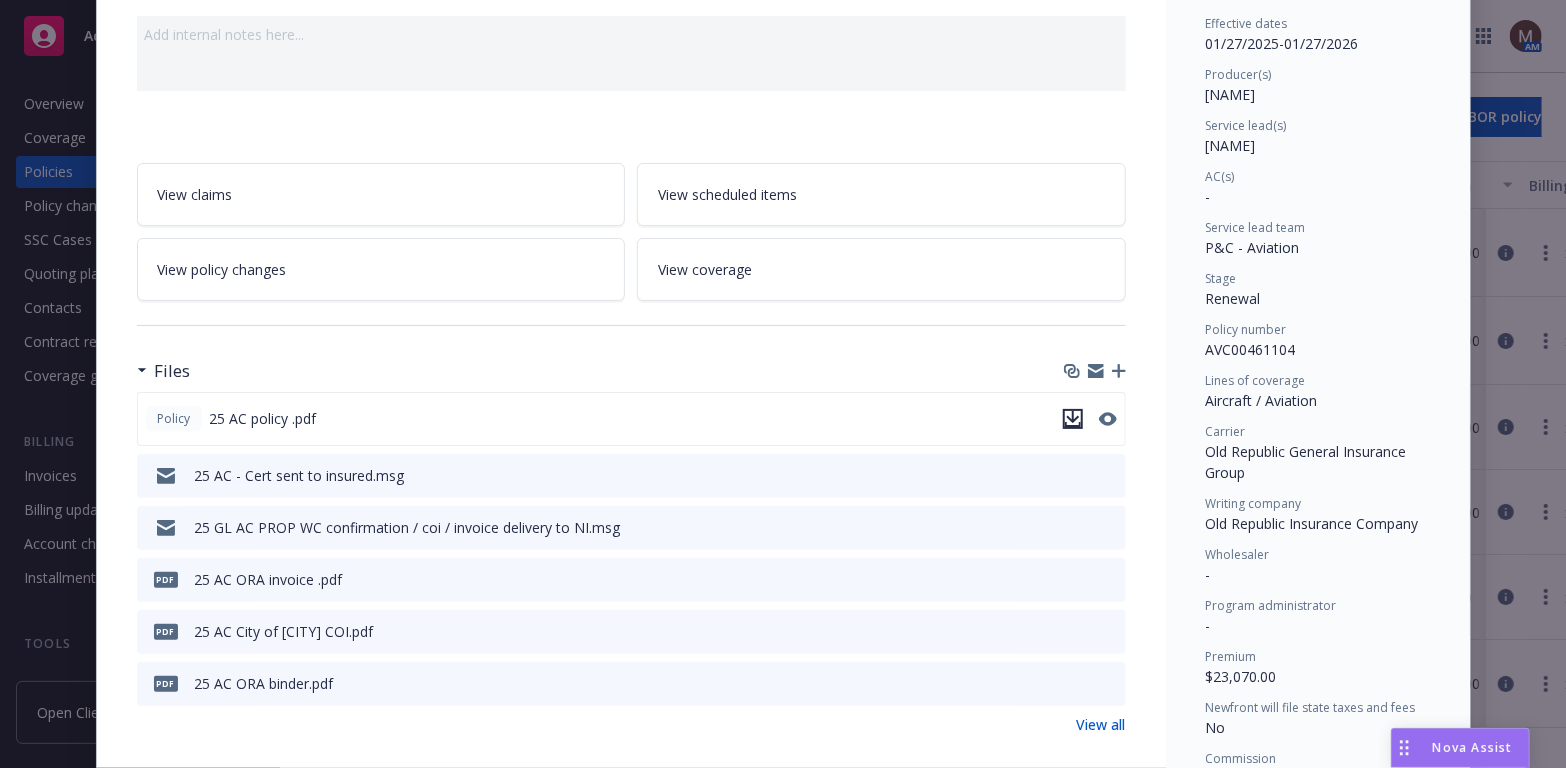 click 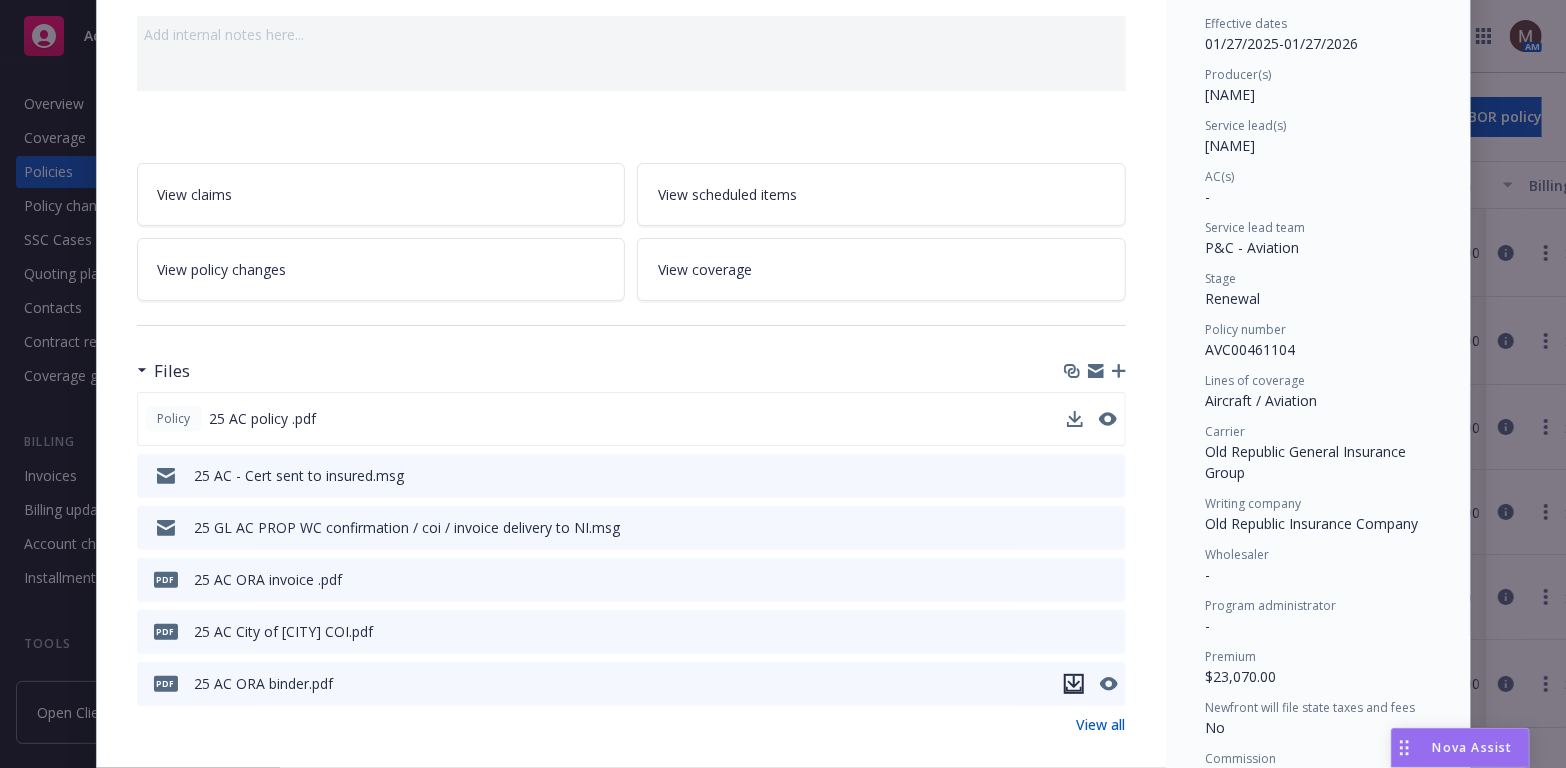 click 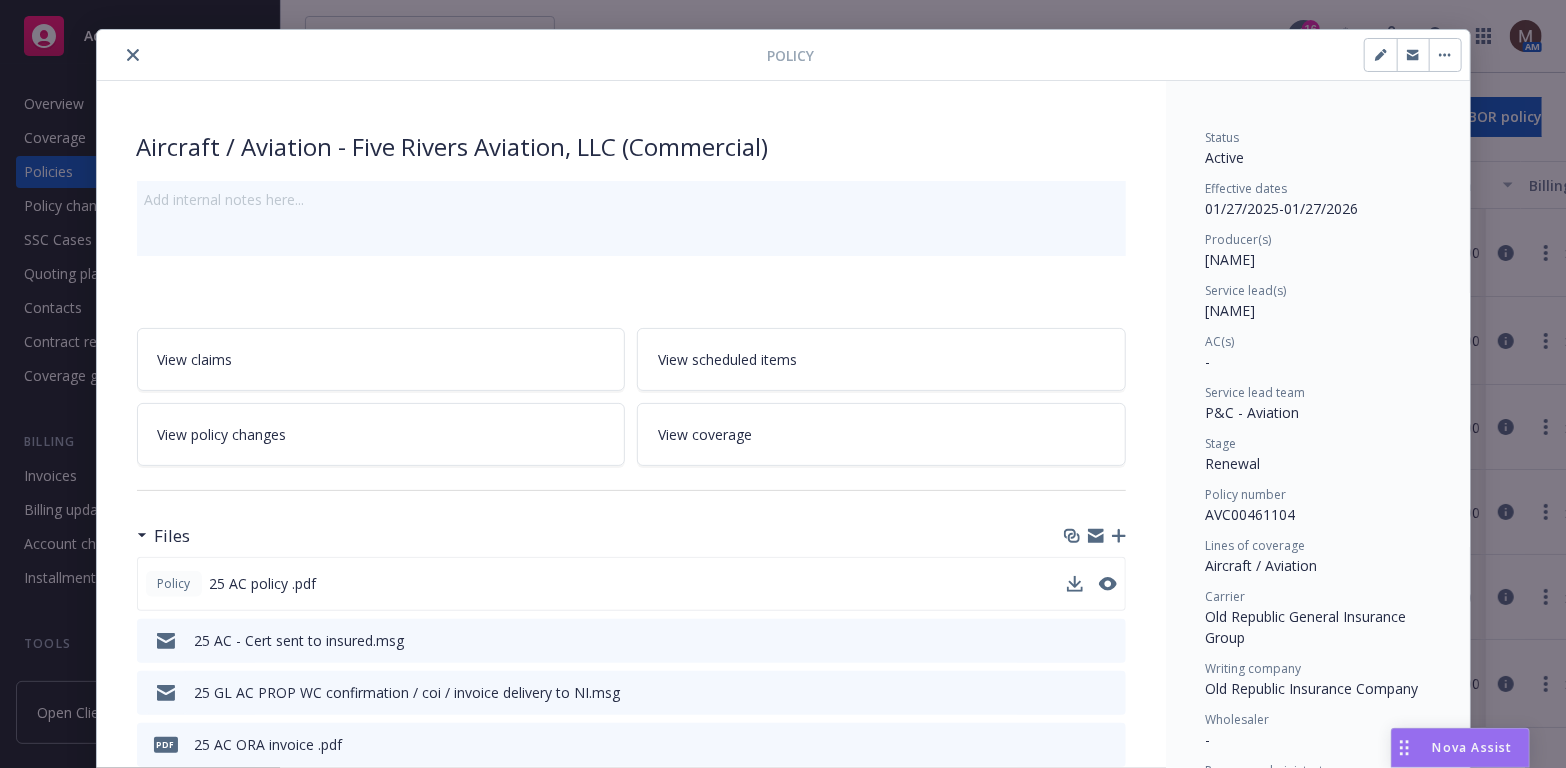 scroll, scrollTop: 0, scrollLeft: 0, axis: both 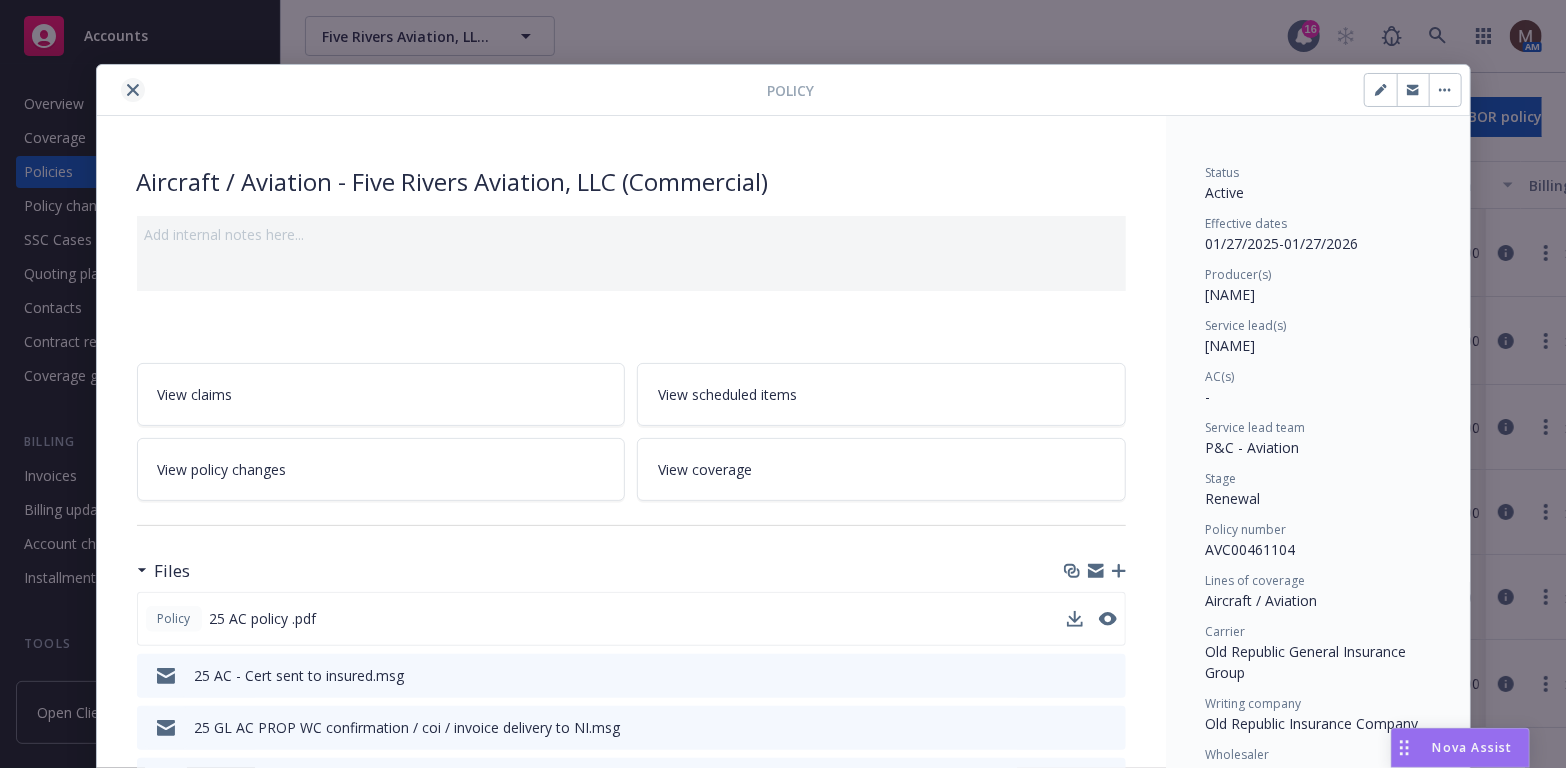 click 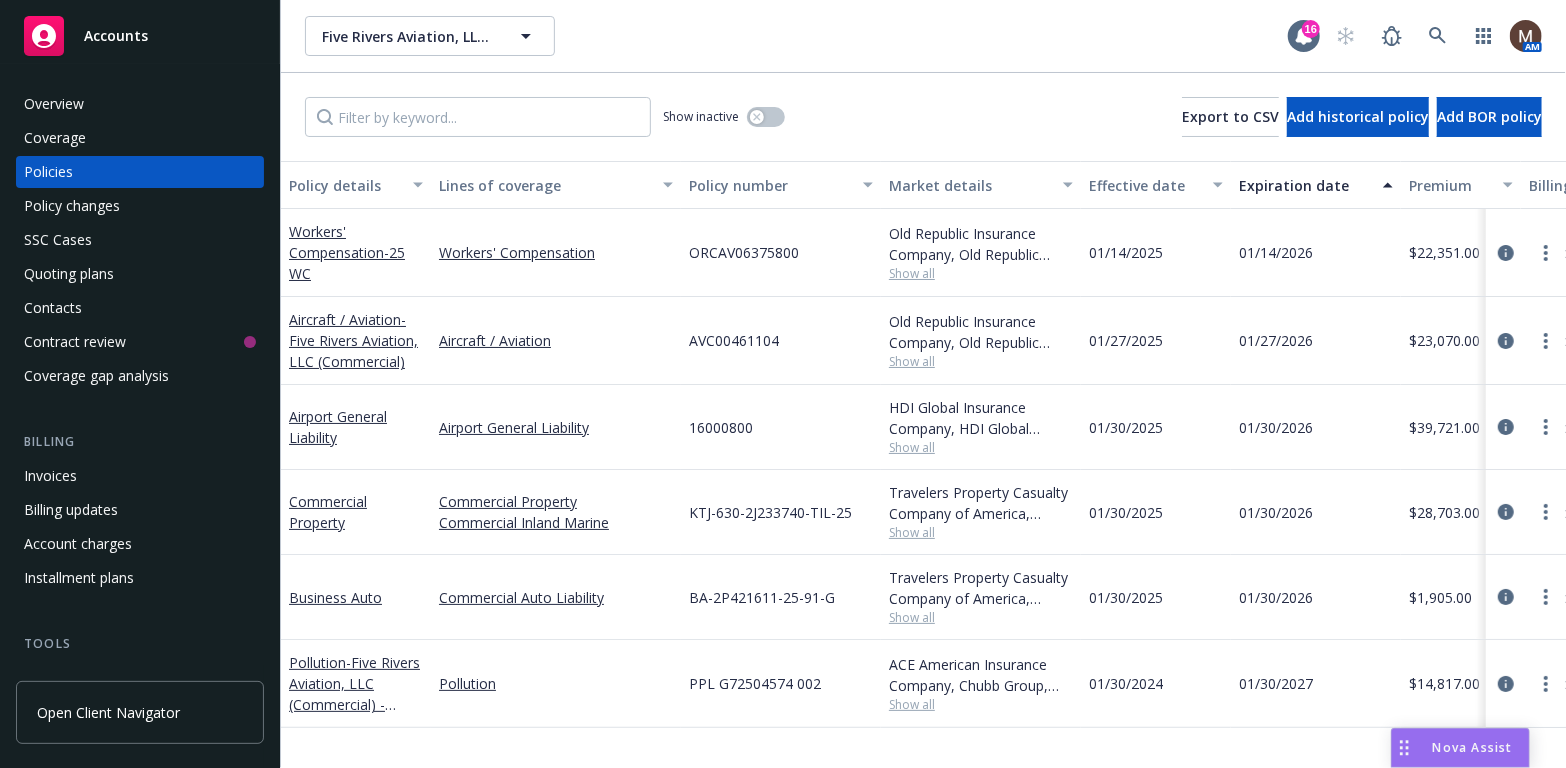 scroll, scrollTop: 100, scrollLeft: 0, axis: vertical 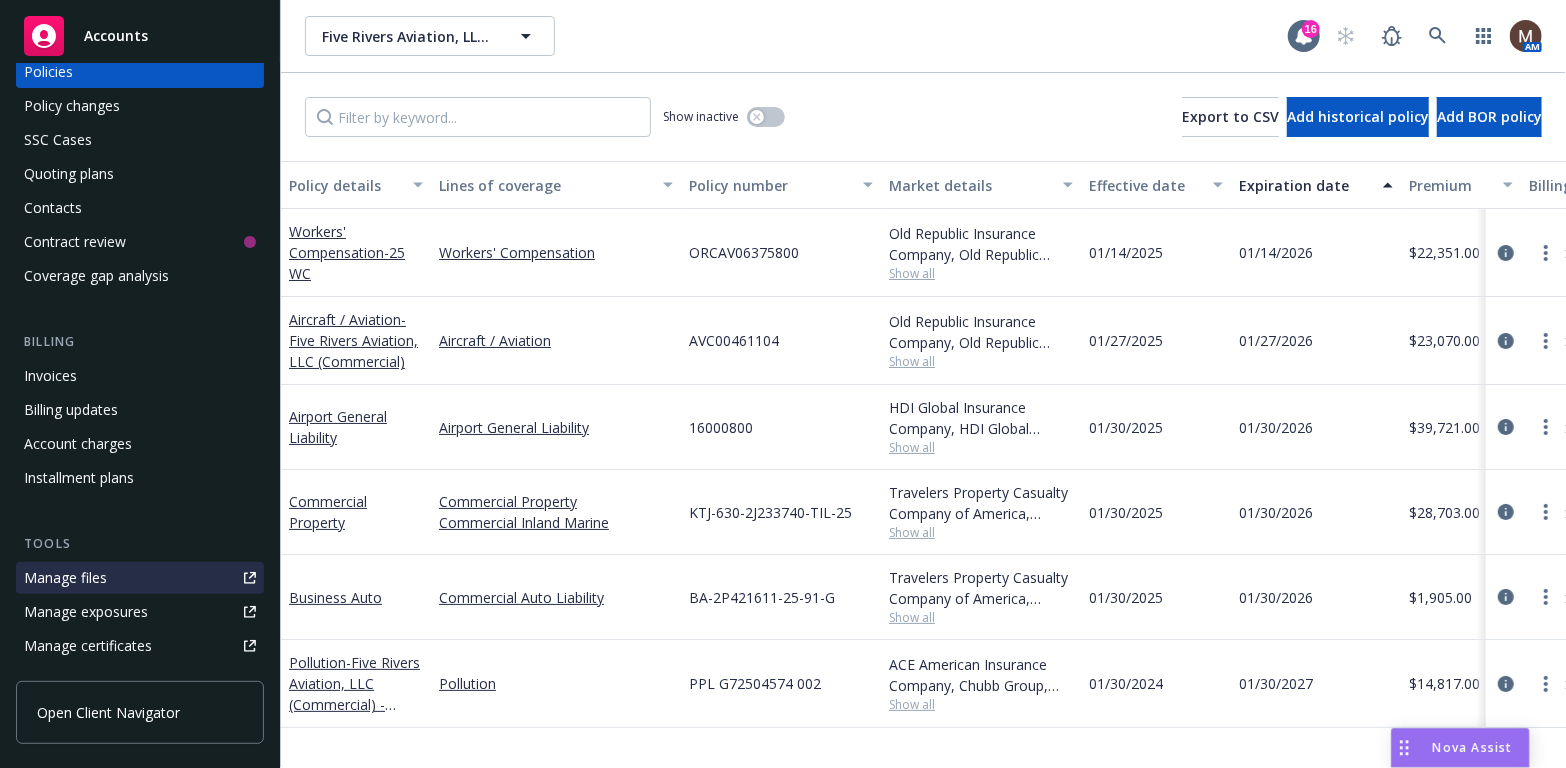click on "Manage files" at bounding box center (140, 578) 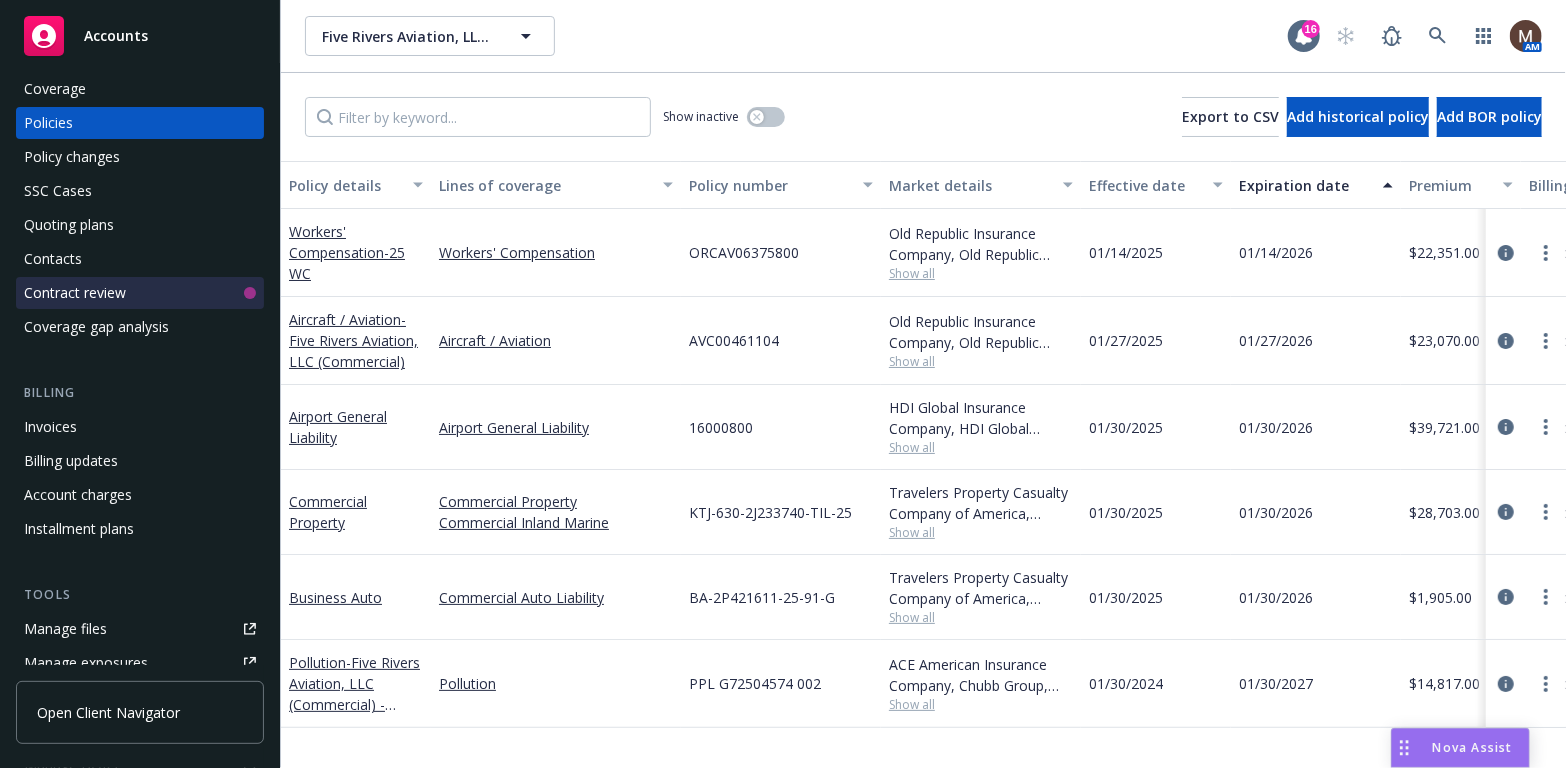 scroll, scrollTop: 0, scrollLeft: 0, axis: both 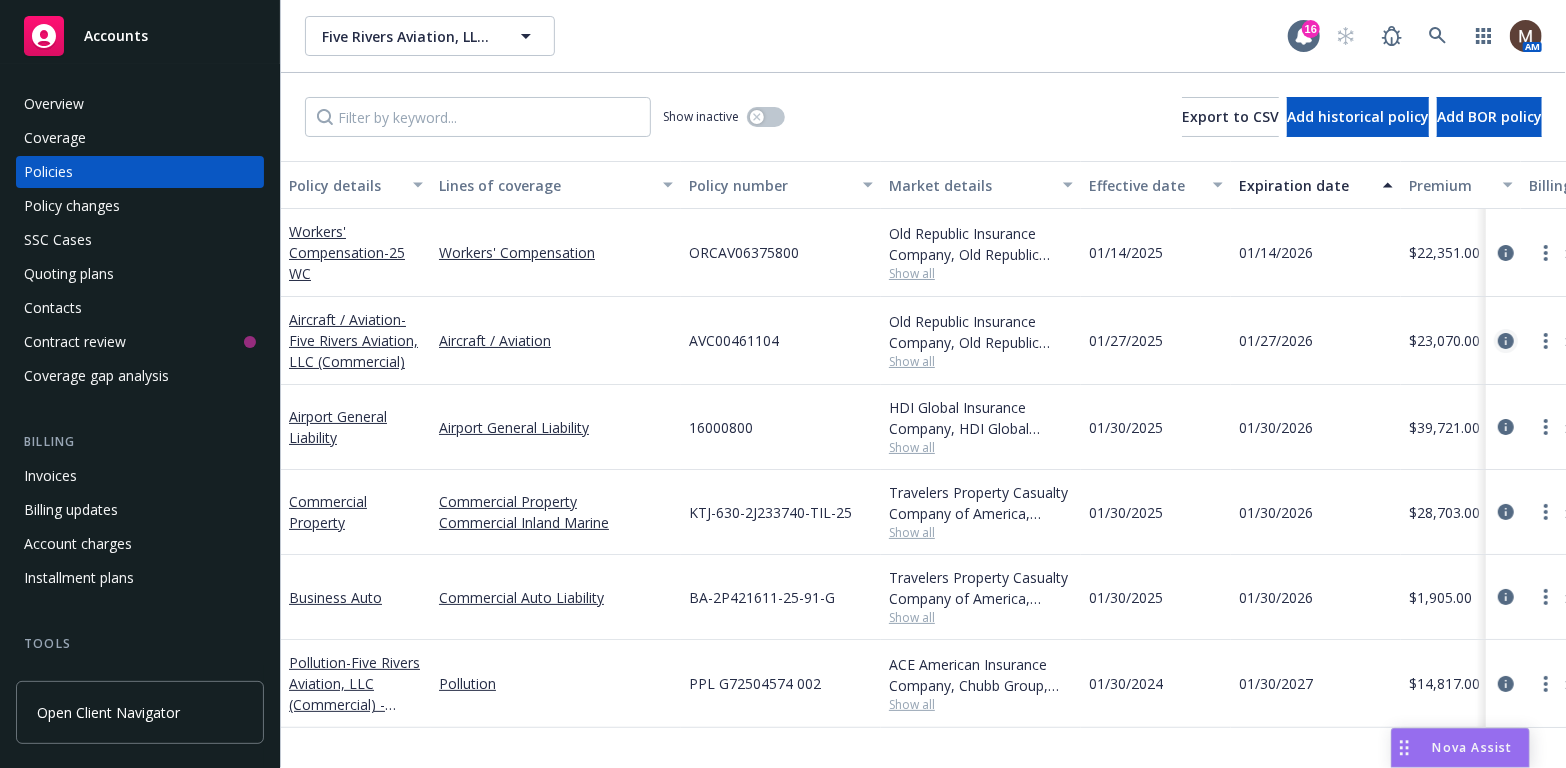 click 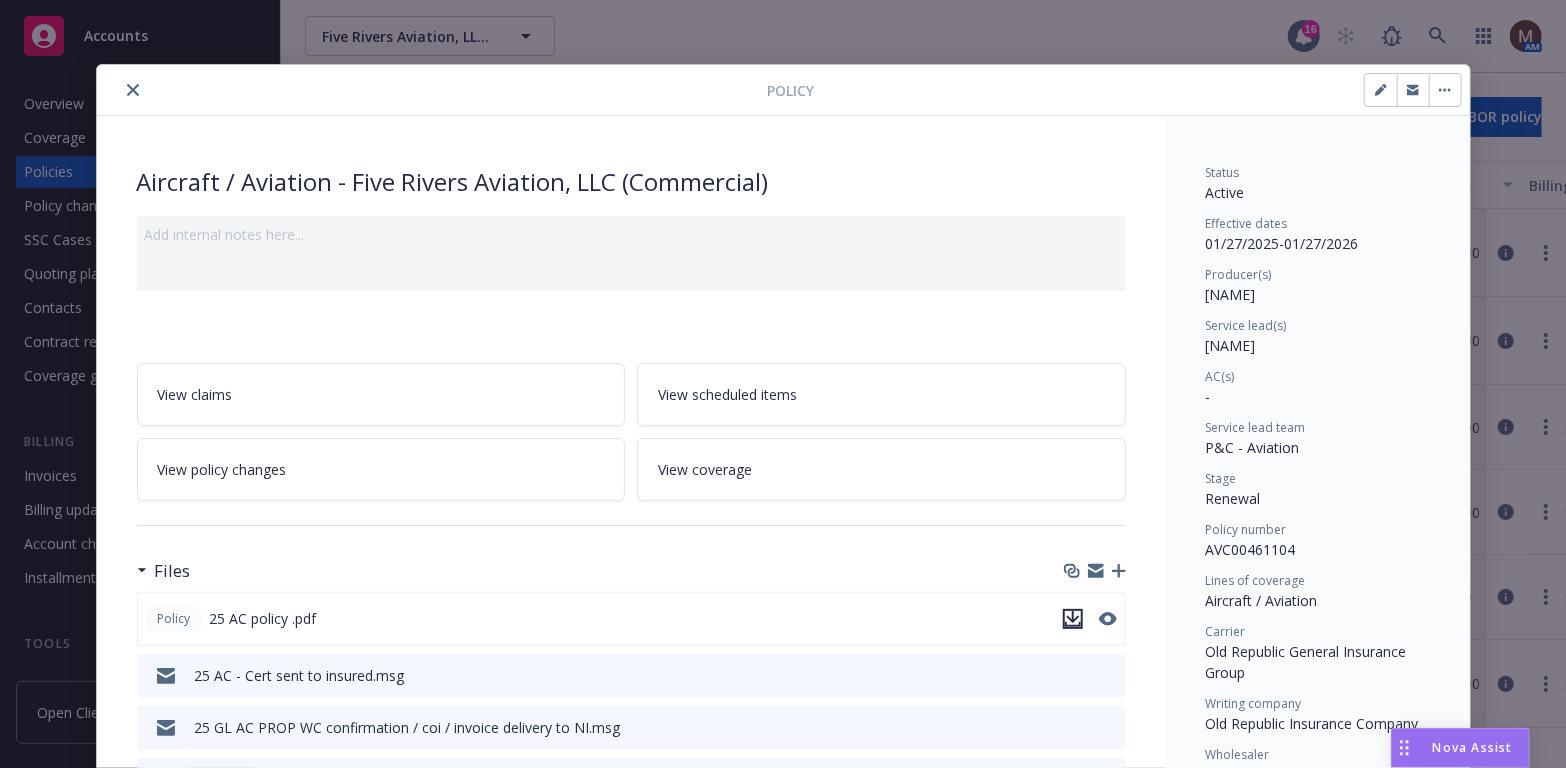 click 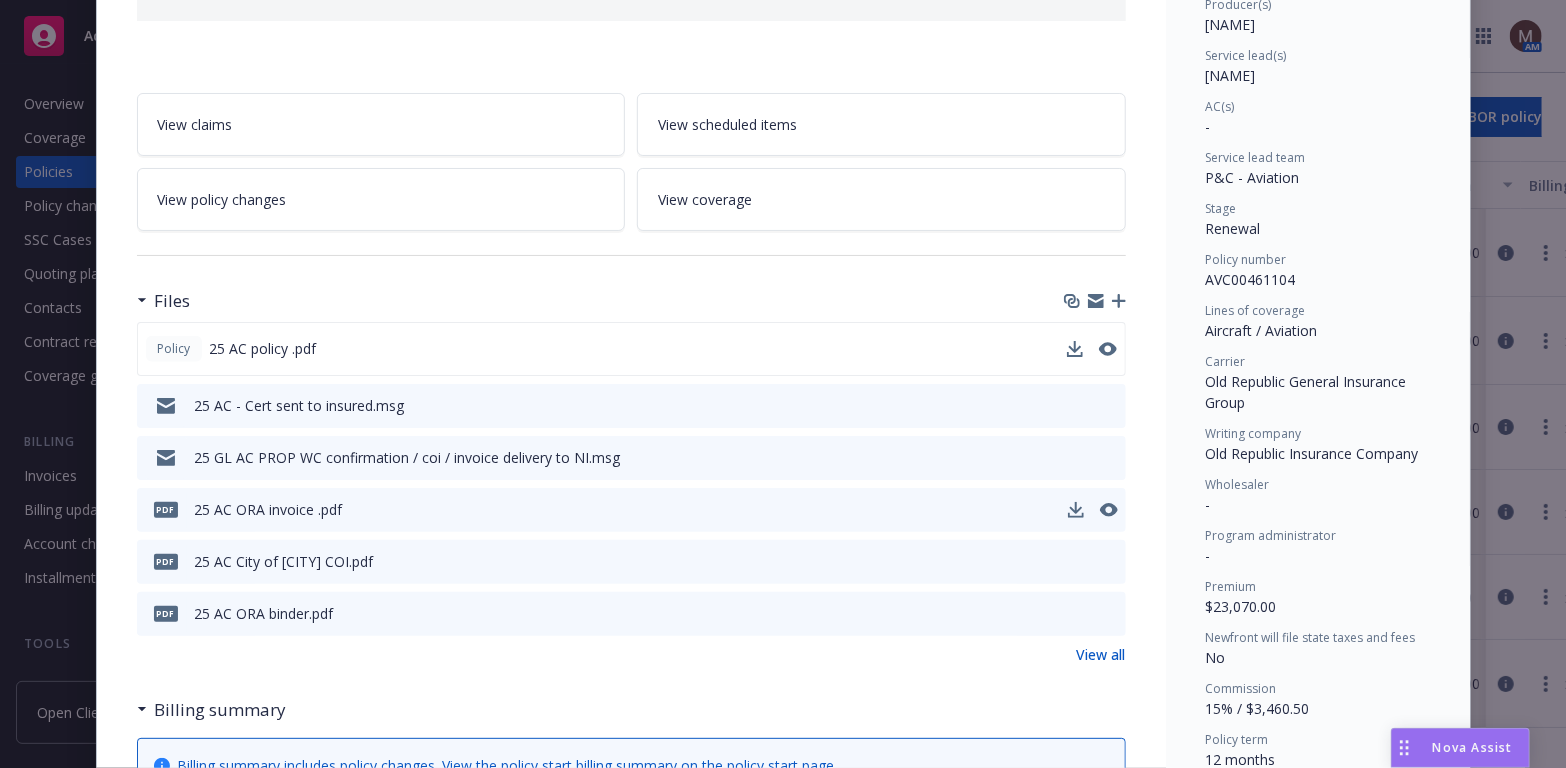 scroll, scrollTop: 300, scrollLeft: 0, axis: vertical 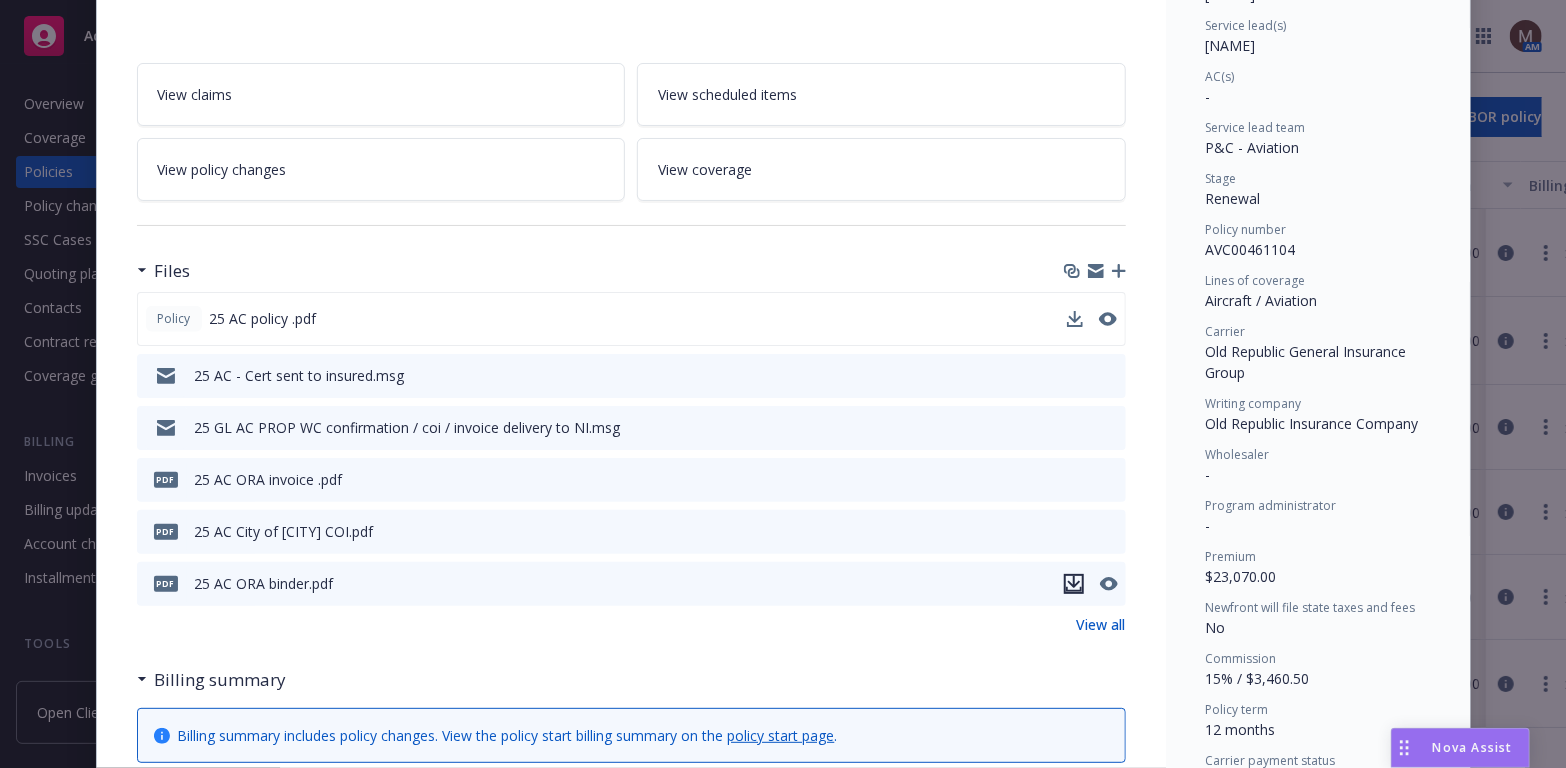 click 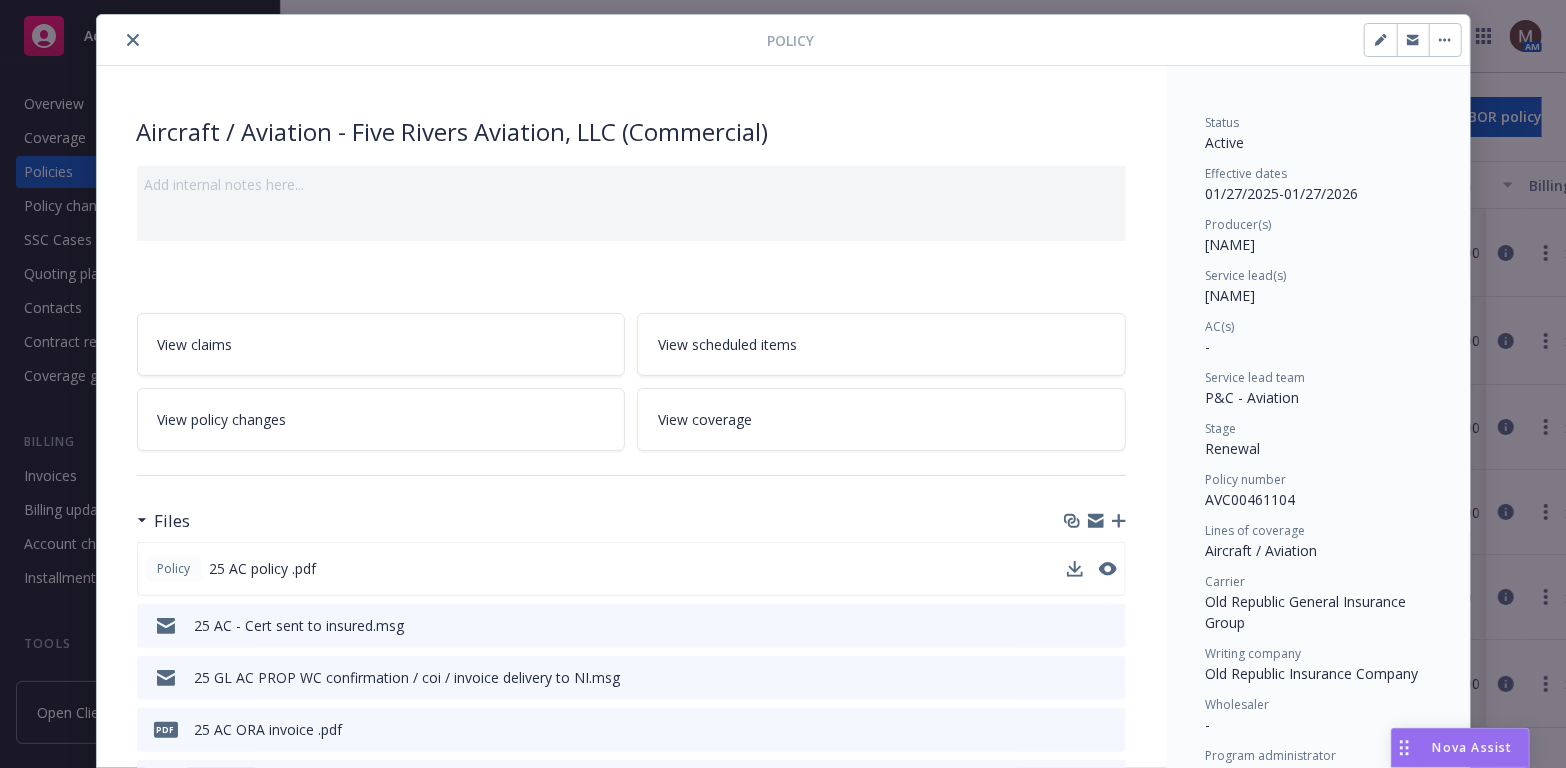 scroll, scrollTop: 0, scrollLeft: 0, axis: both 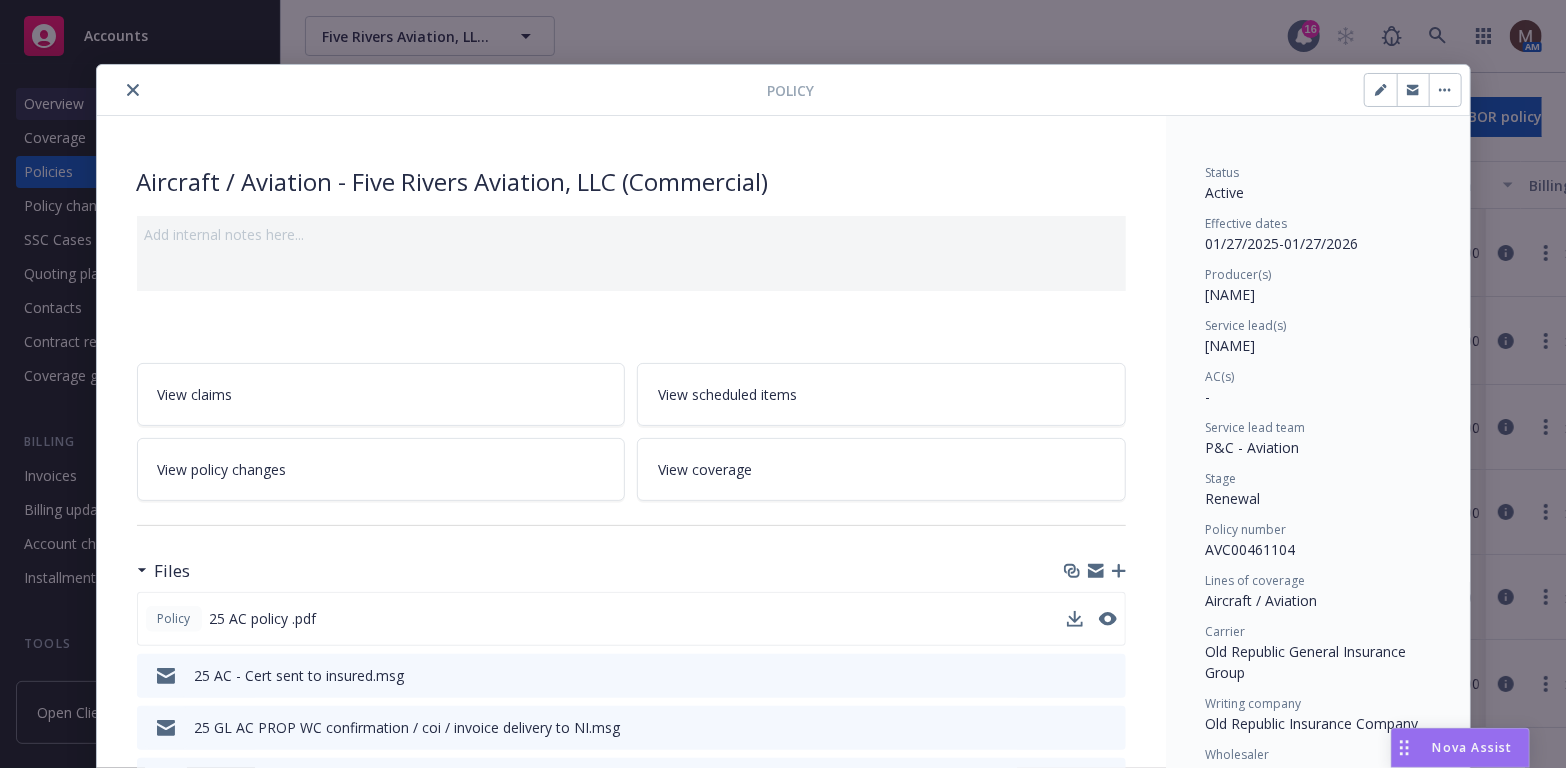 click 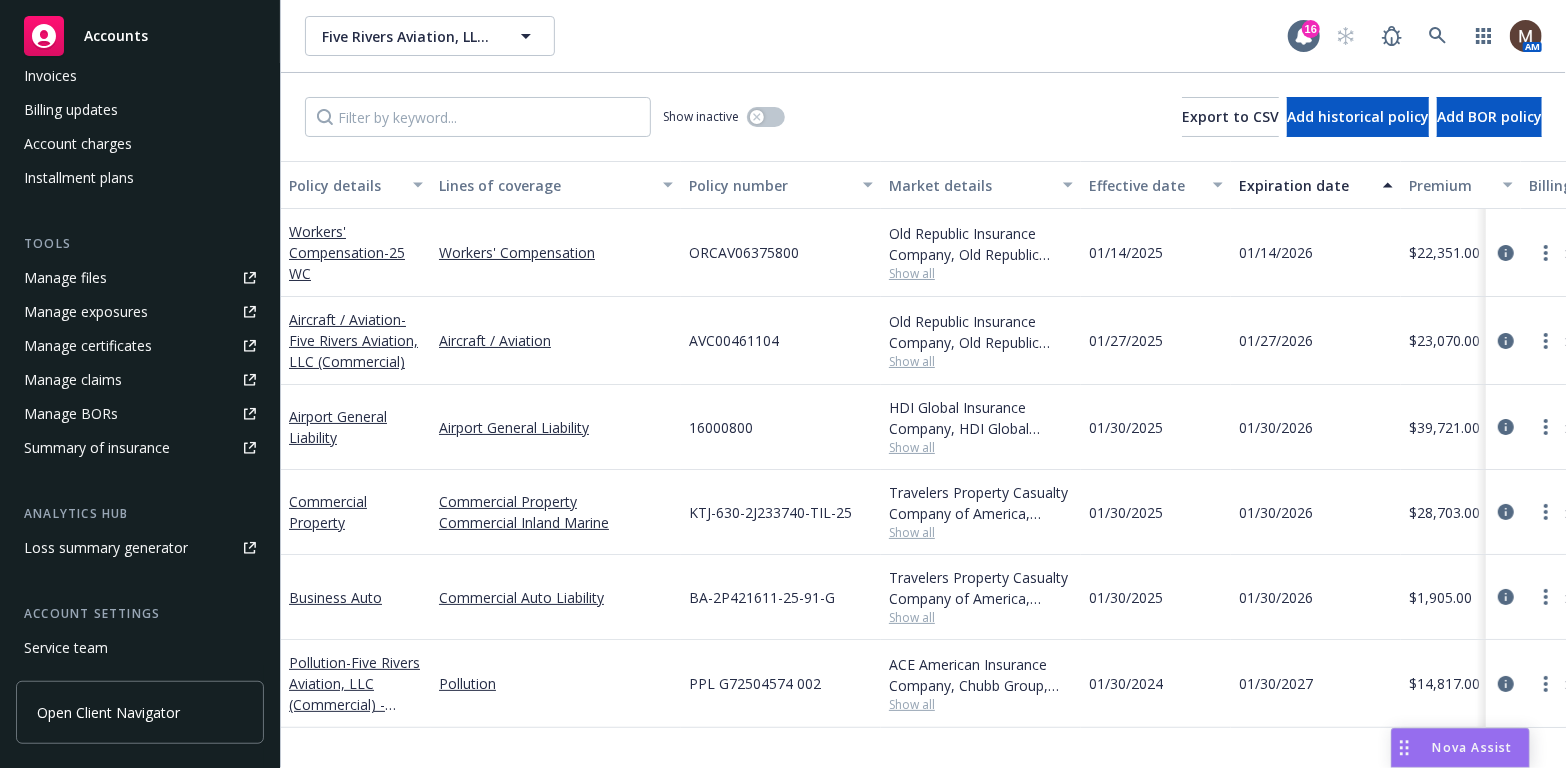 scroll, scrollTop: 500, scrollLeft: 0, axis: vertical 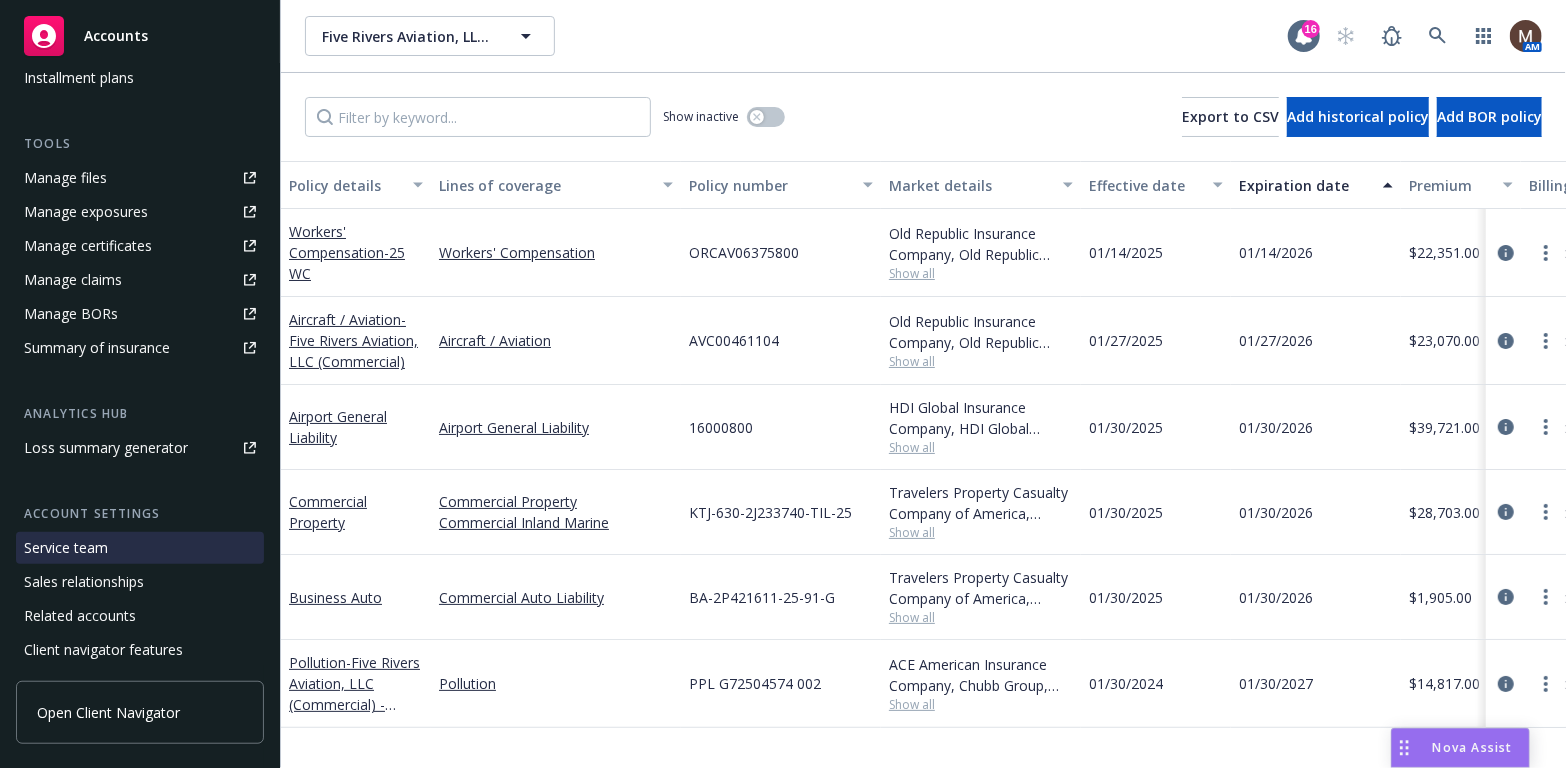 drag, startPoint x: 117, startPoint y: 545, endPoint x: 191, endPoint y: 548, distance: 74.06078 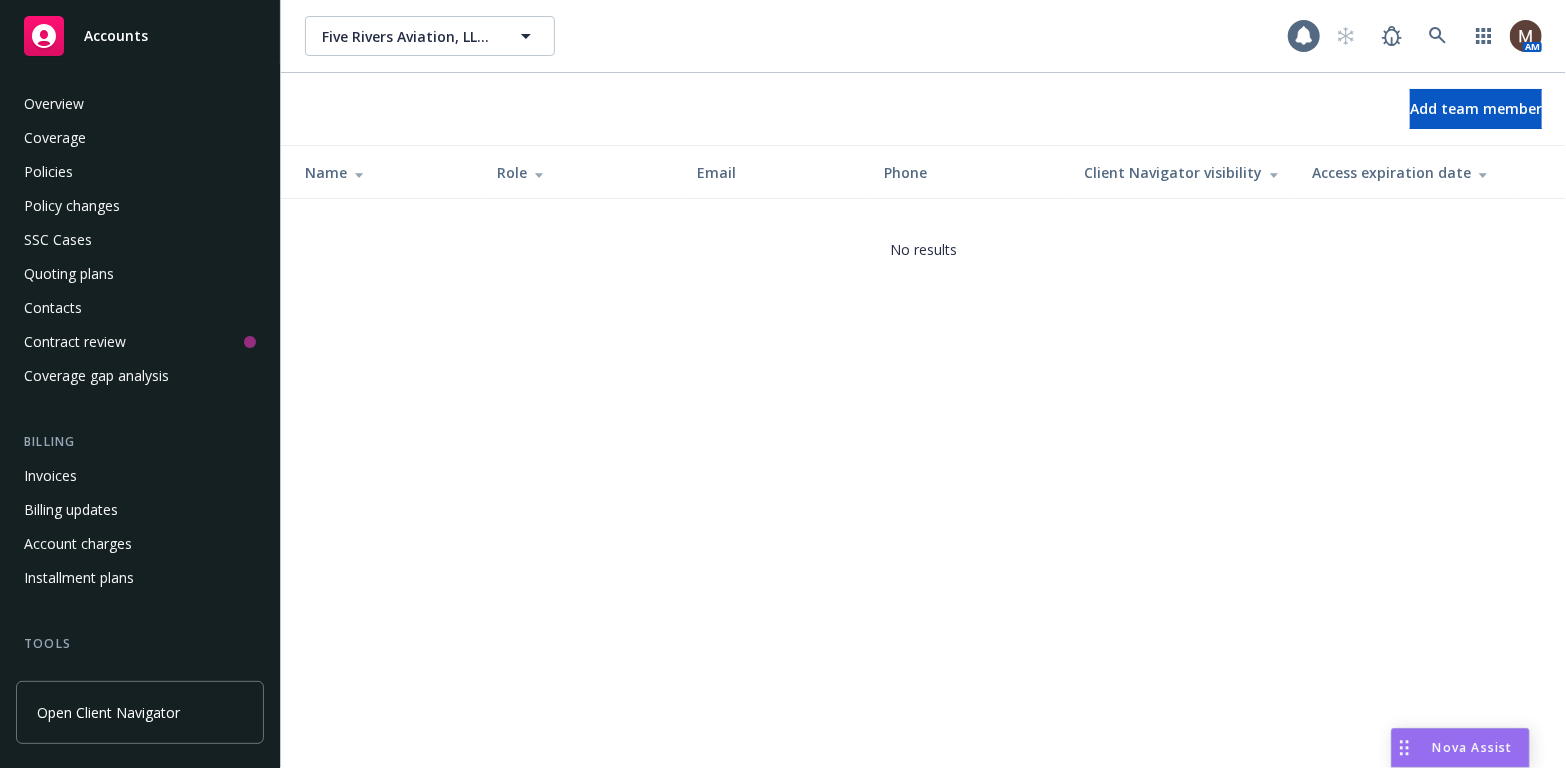 scroll, scrollTop: 534, scrollLeft: 0, axis: vertical 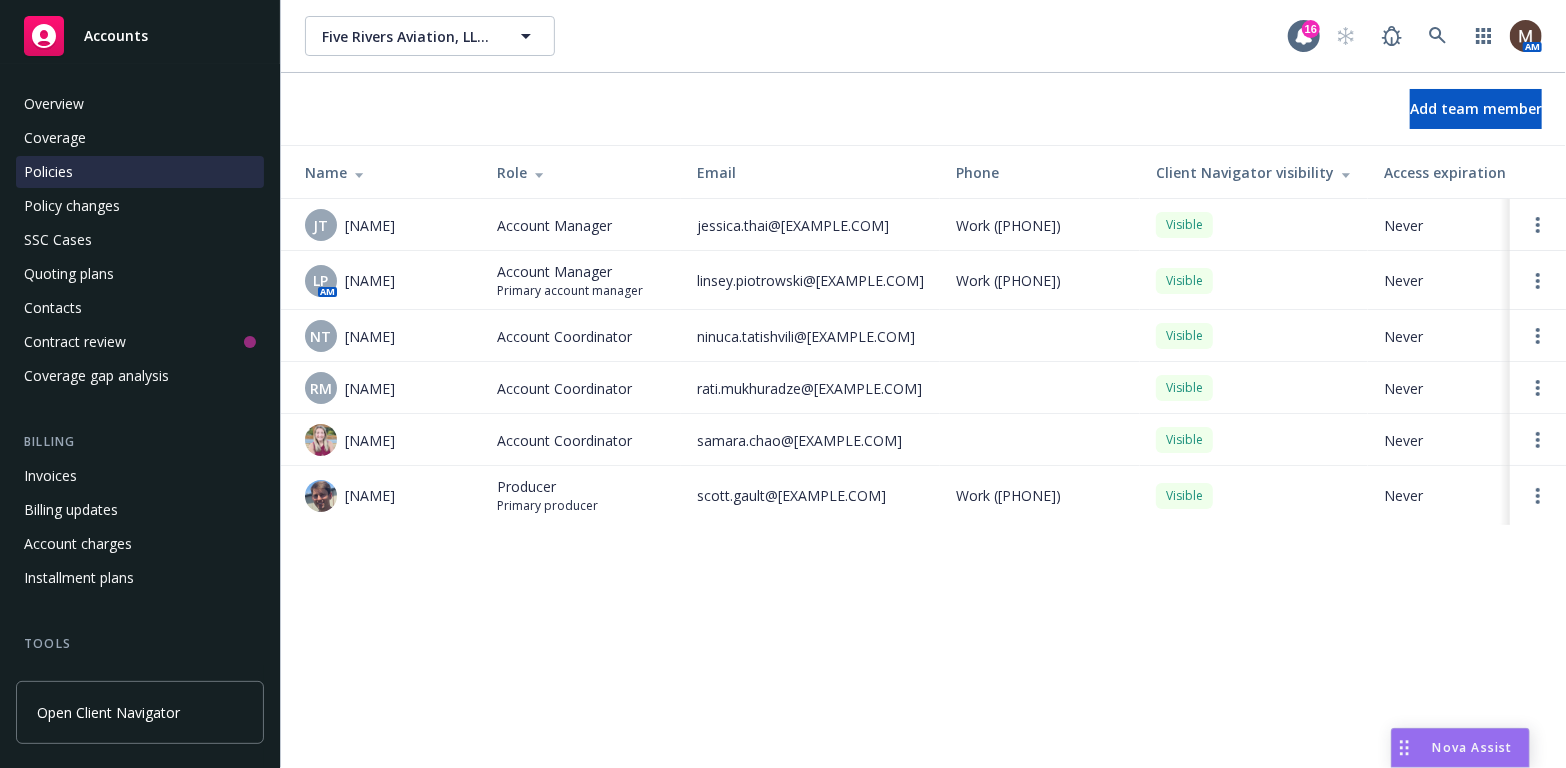 click on "Policies" at bounding box center (48, 172) 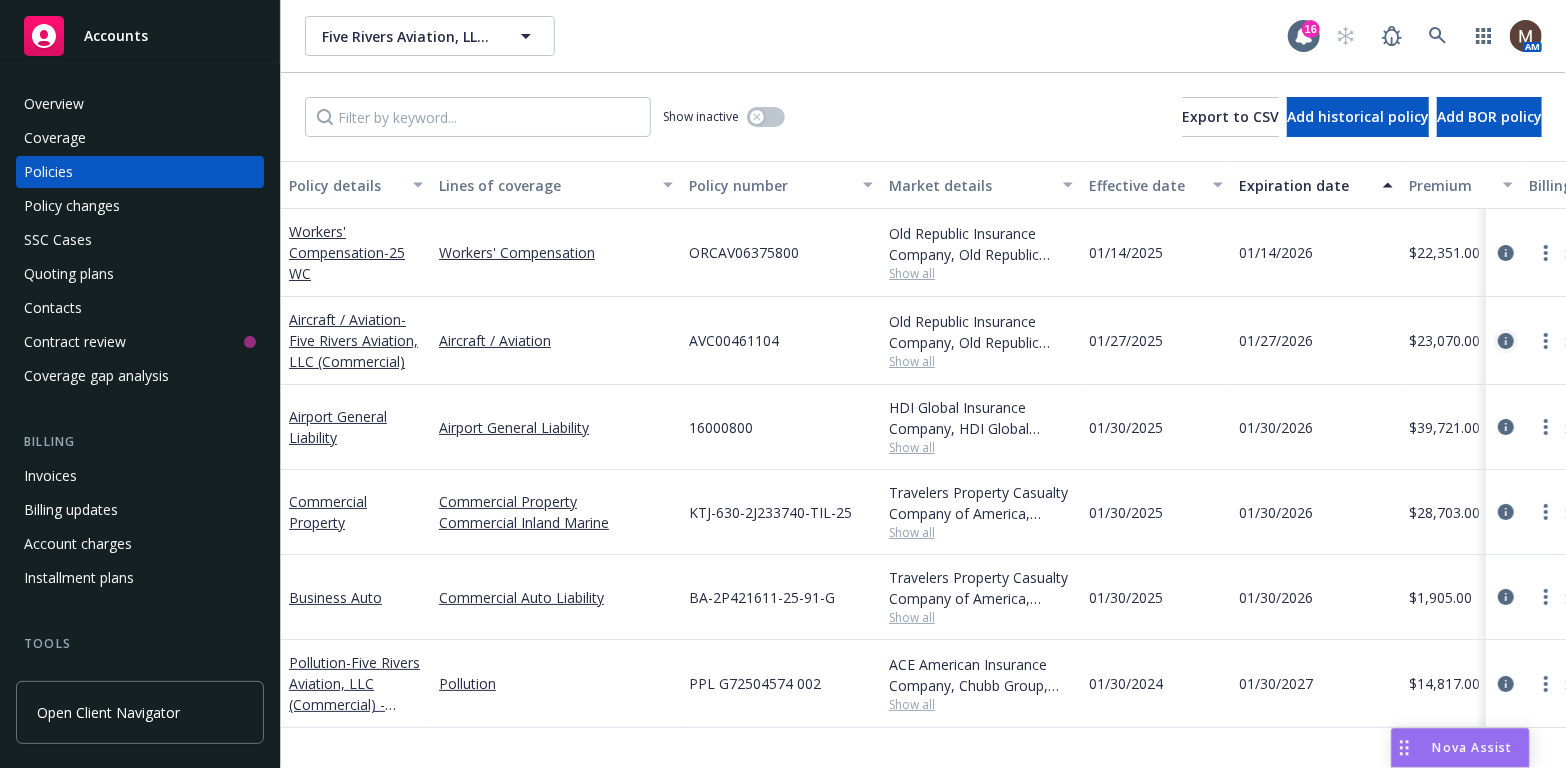 click 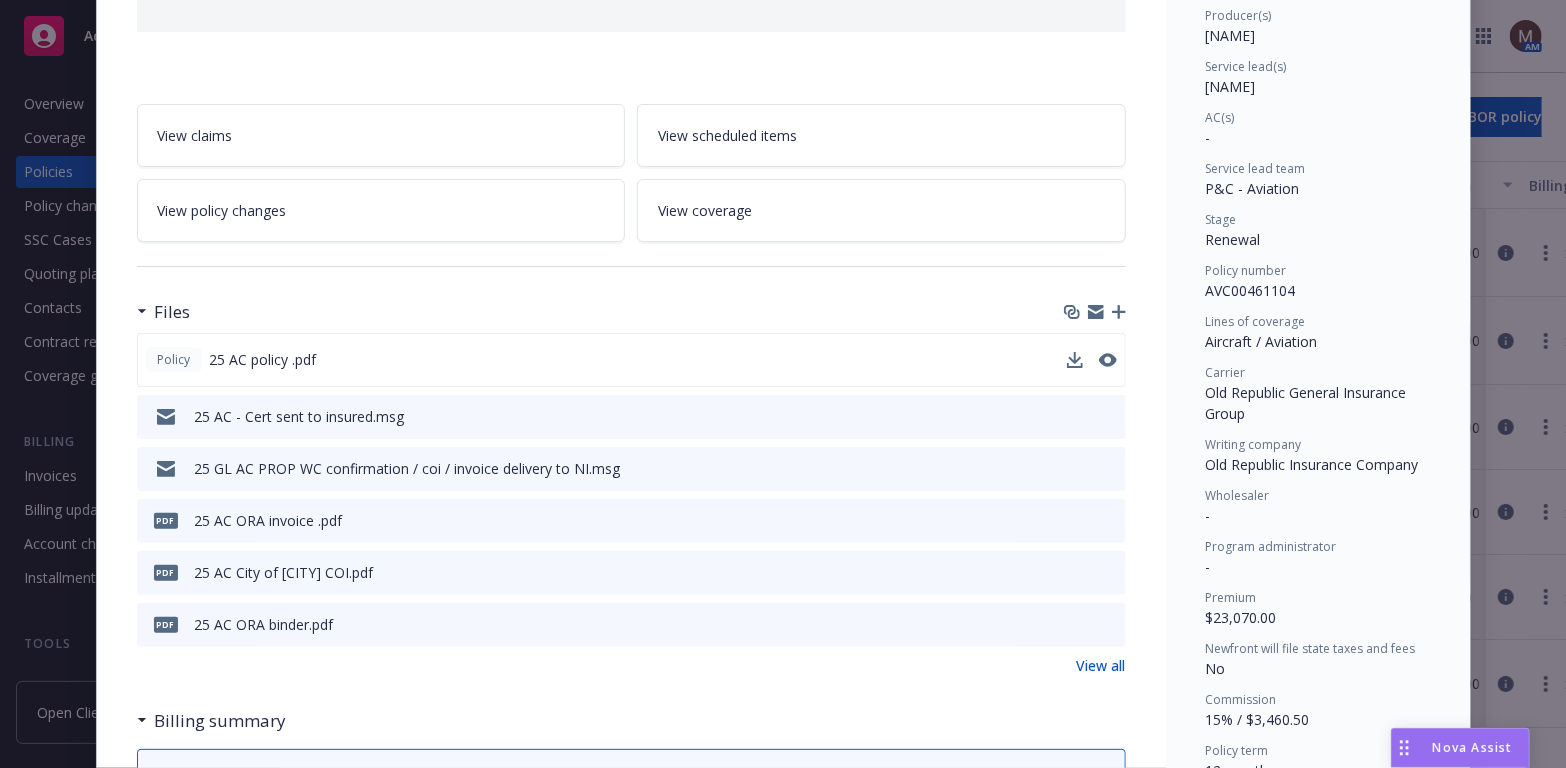 scroll, scrollTop: 59, scrollLeft: 0, axis: vertical 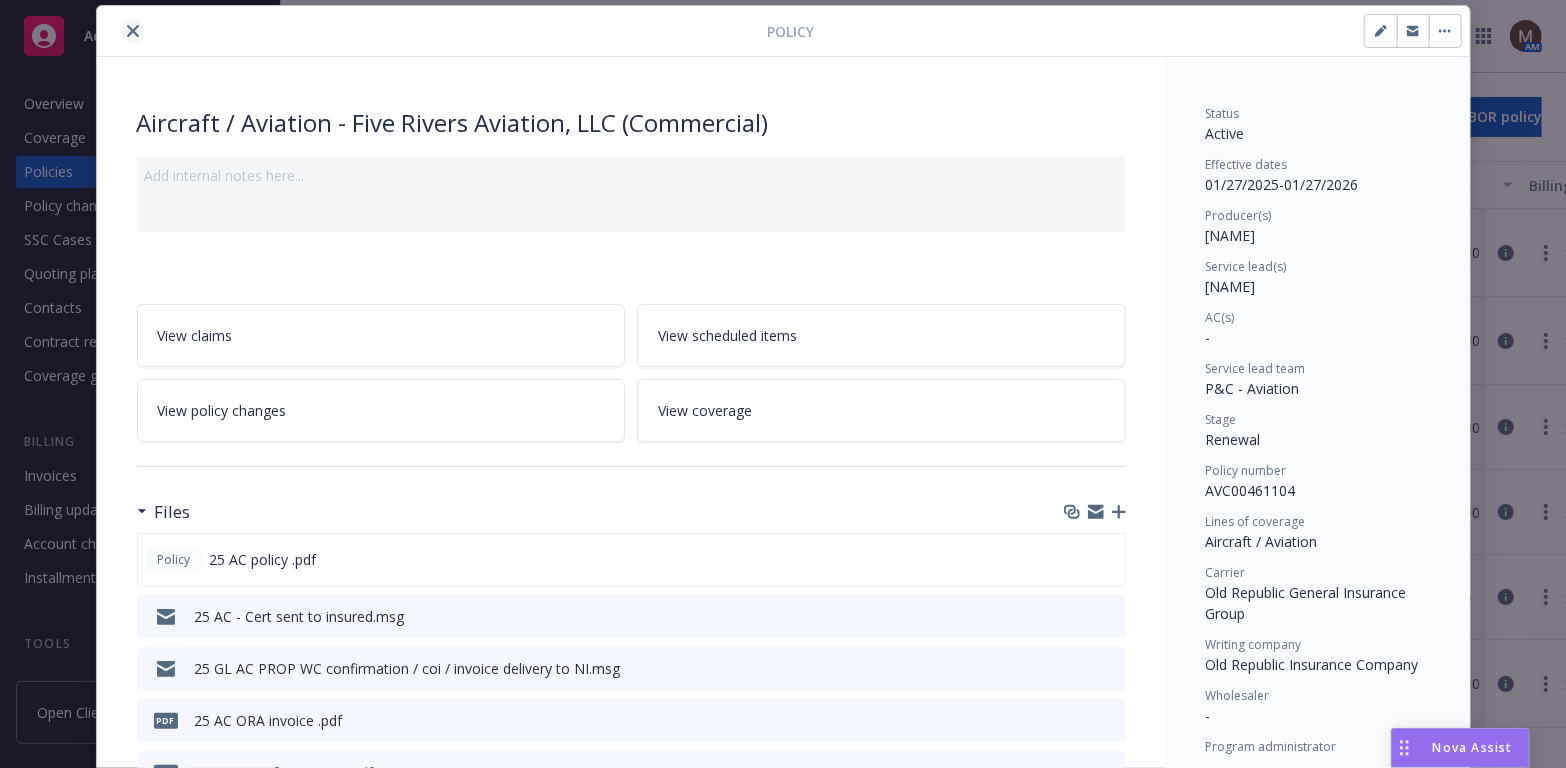 click 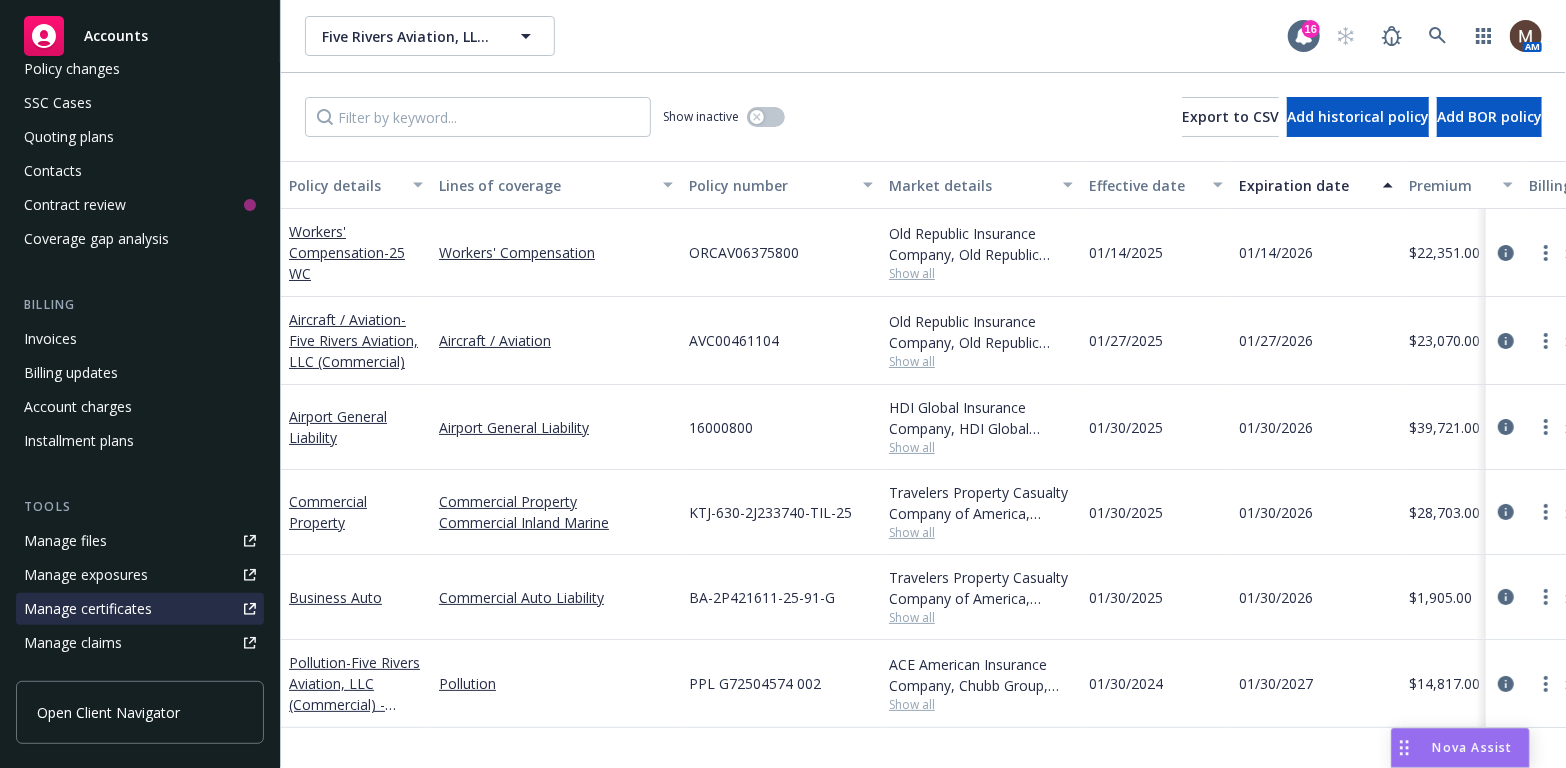 scroll, scrollTop: 200, scrollLeft: 0, axis: vertical 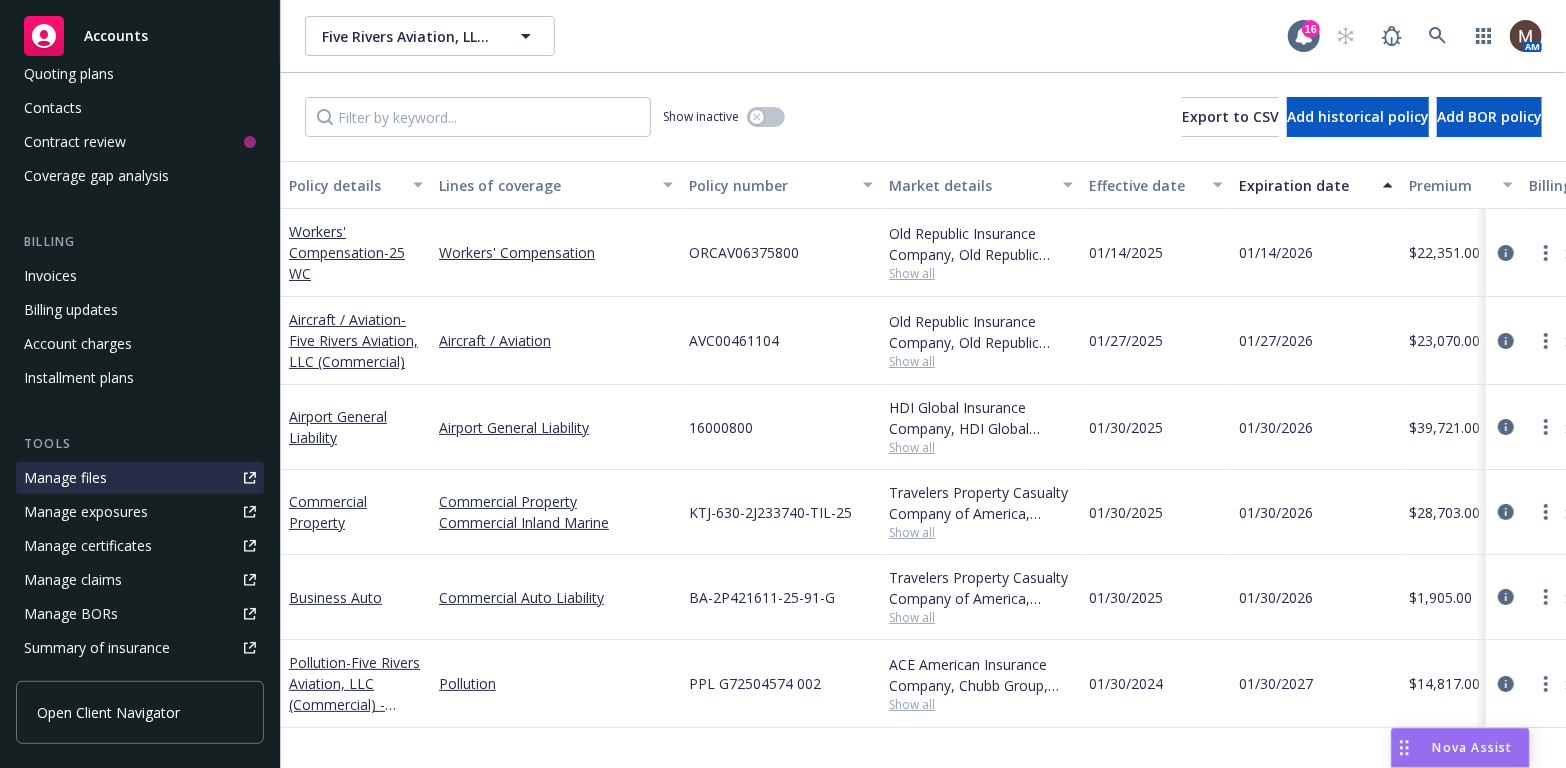 click on "Manage files" at bounding box center (65, 478) 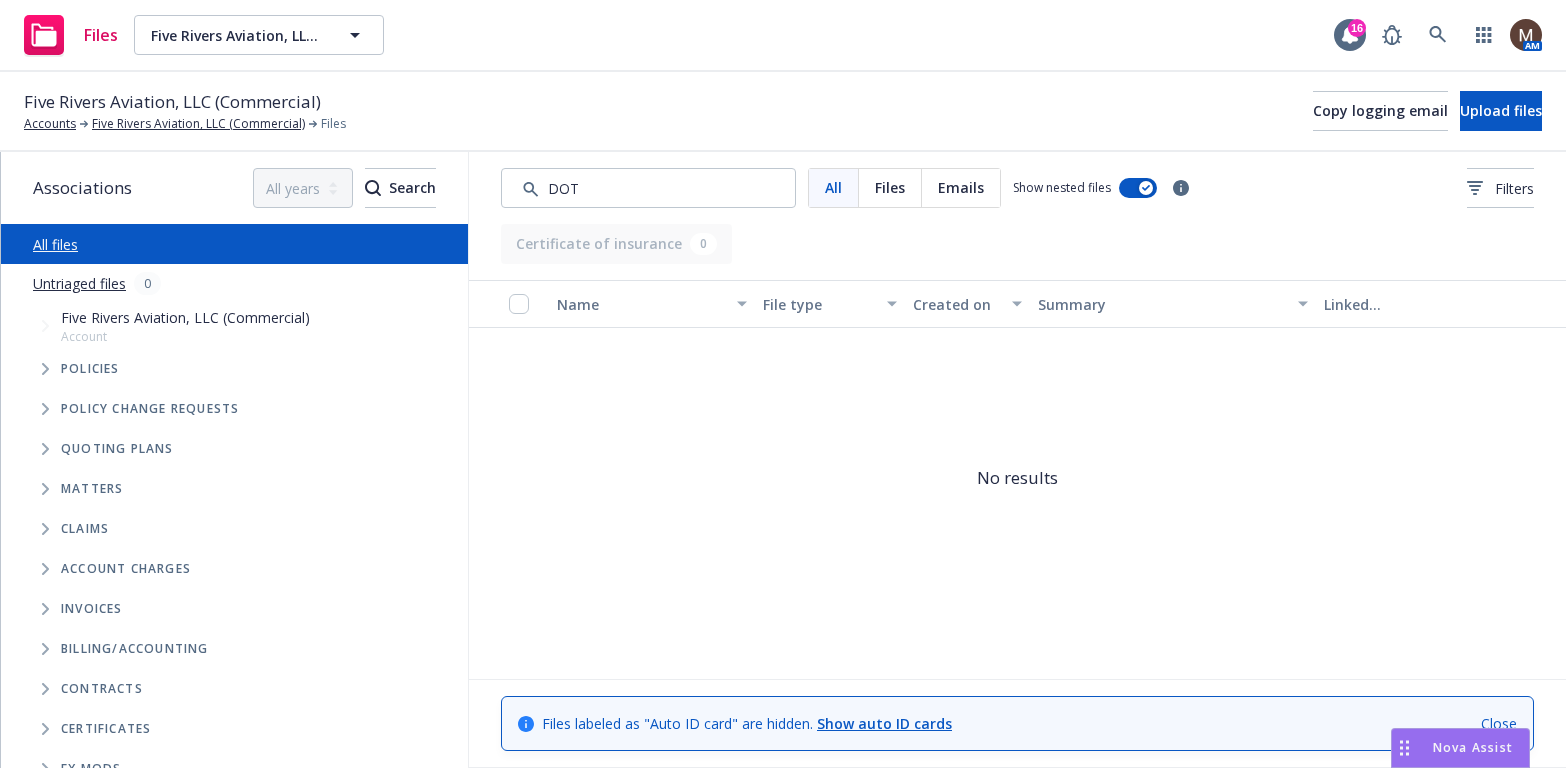 scroll, scrollTop: 0, scrollLeft: 0, axis: both 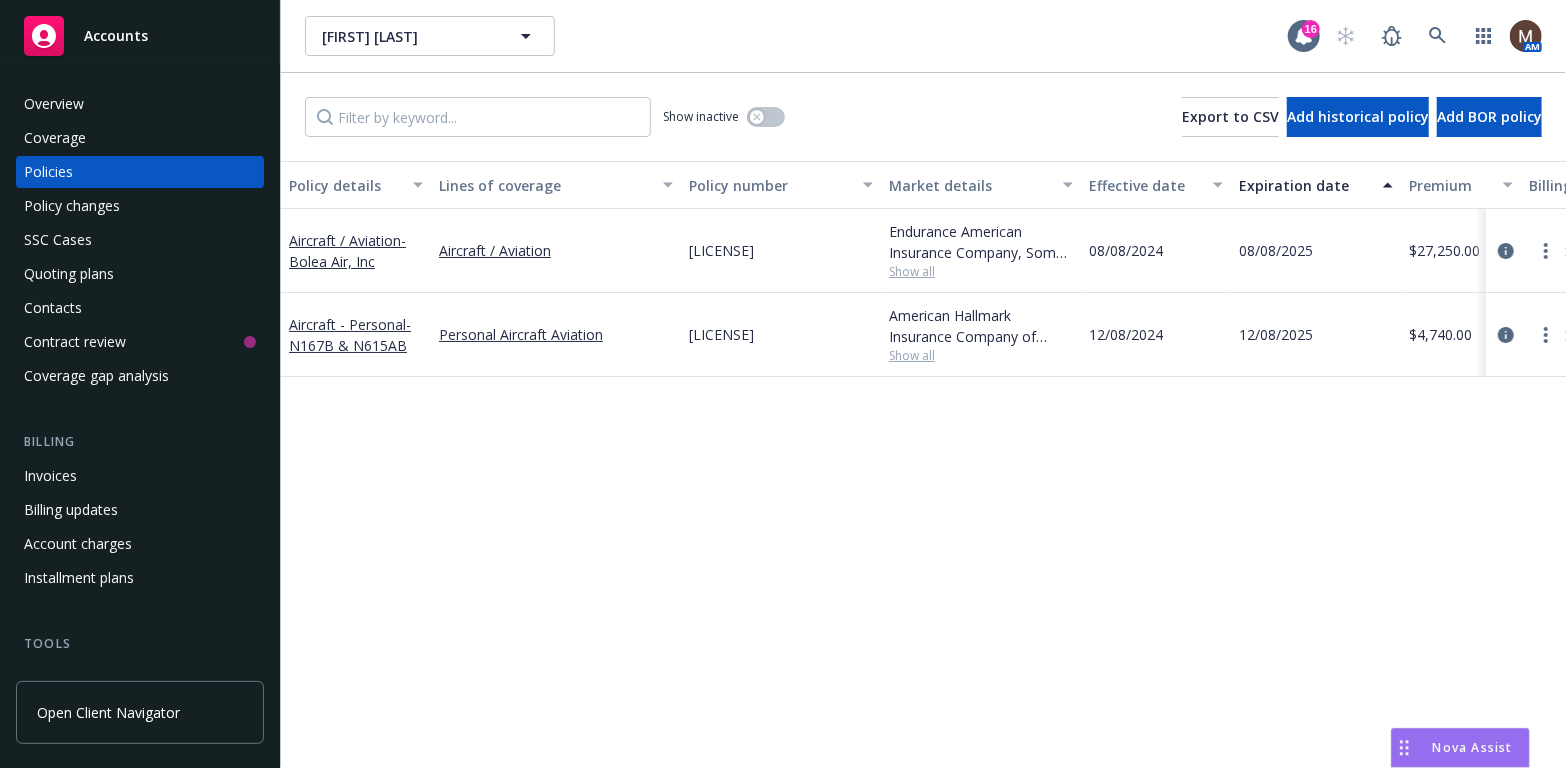 click on "Policies" at bounding box center [140, 172] 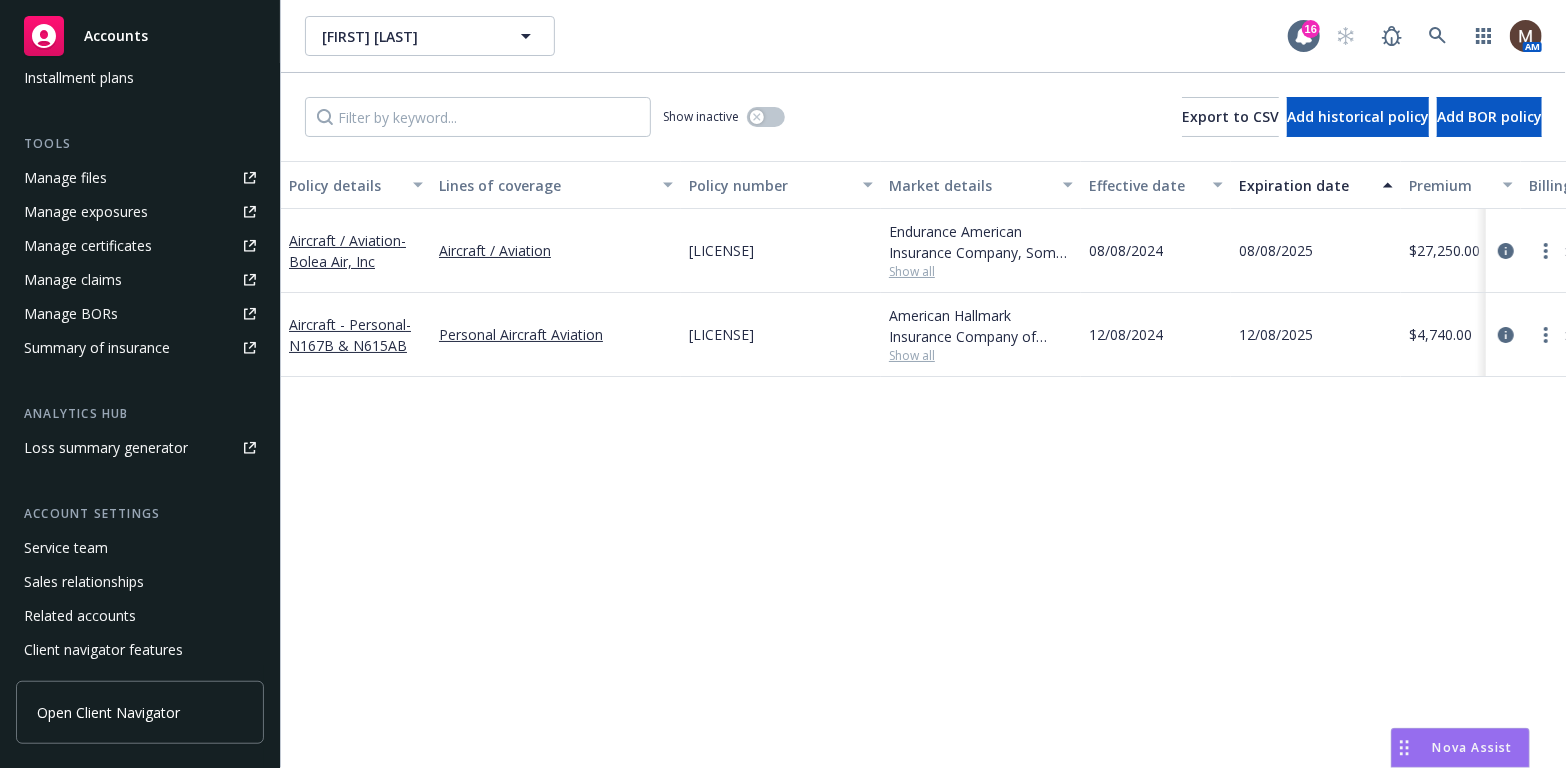 scroll, scrollTop: 534, scrollLeft: 0, axis: vertical 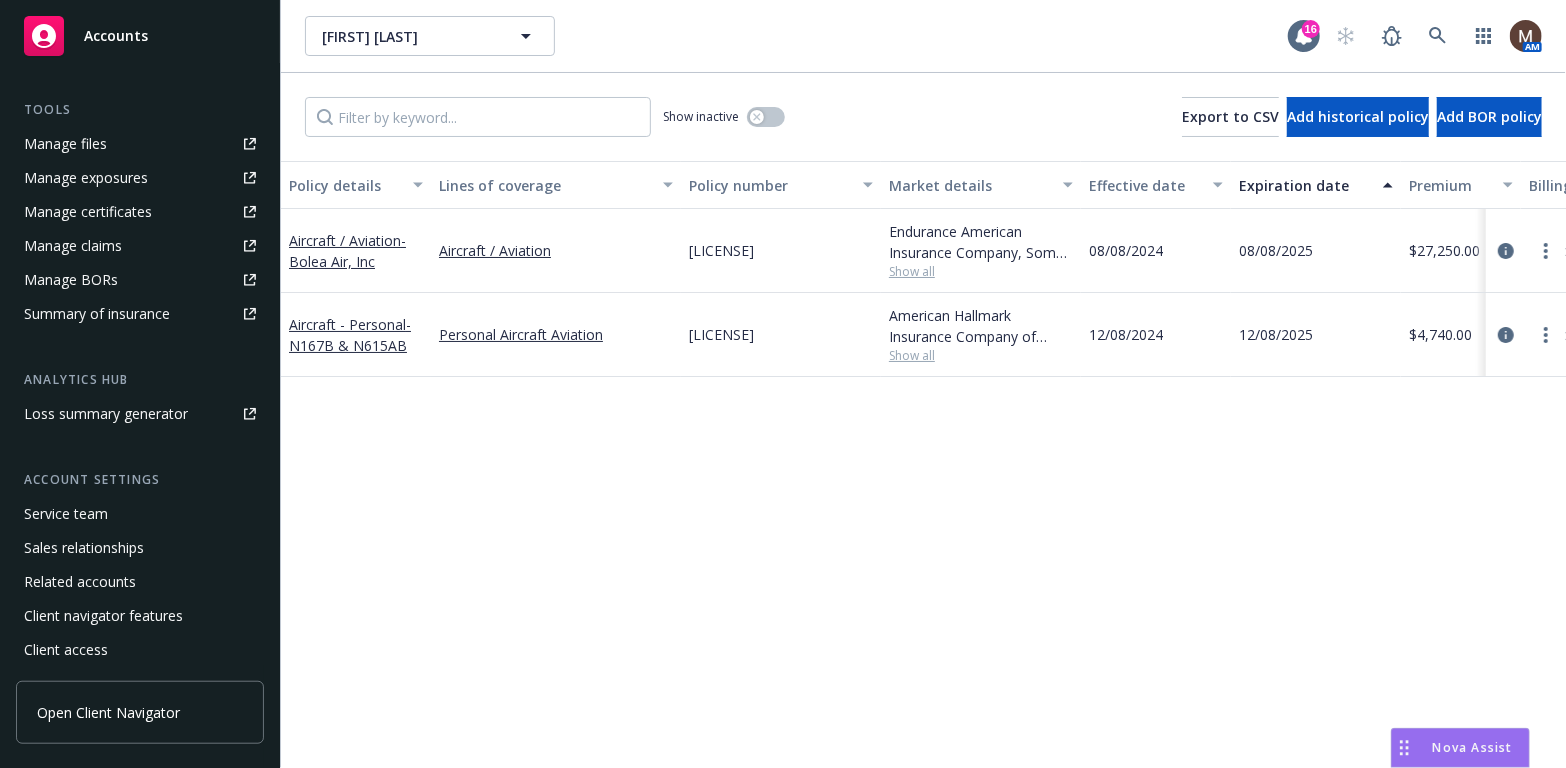 click on "Service team" at bounding box center [66, 514] 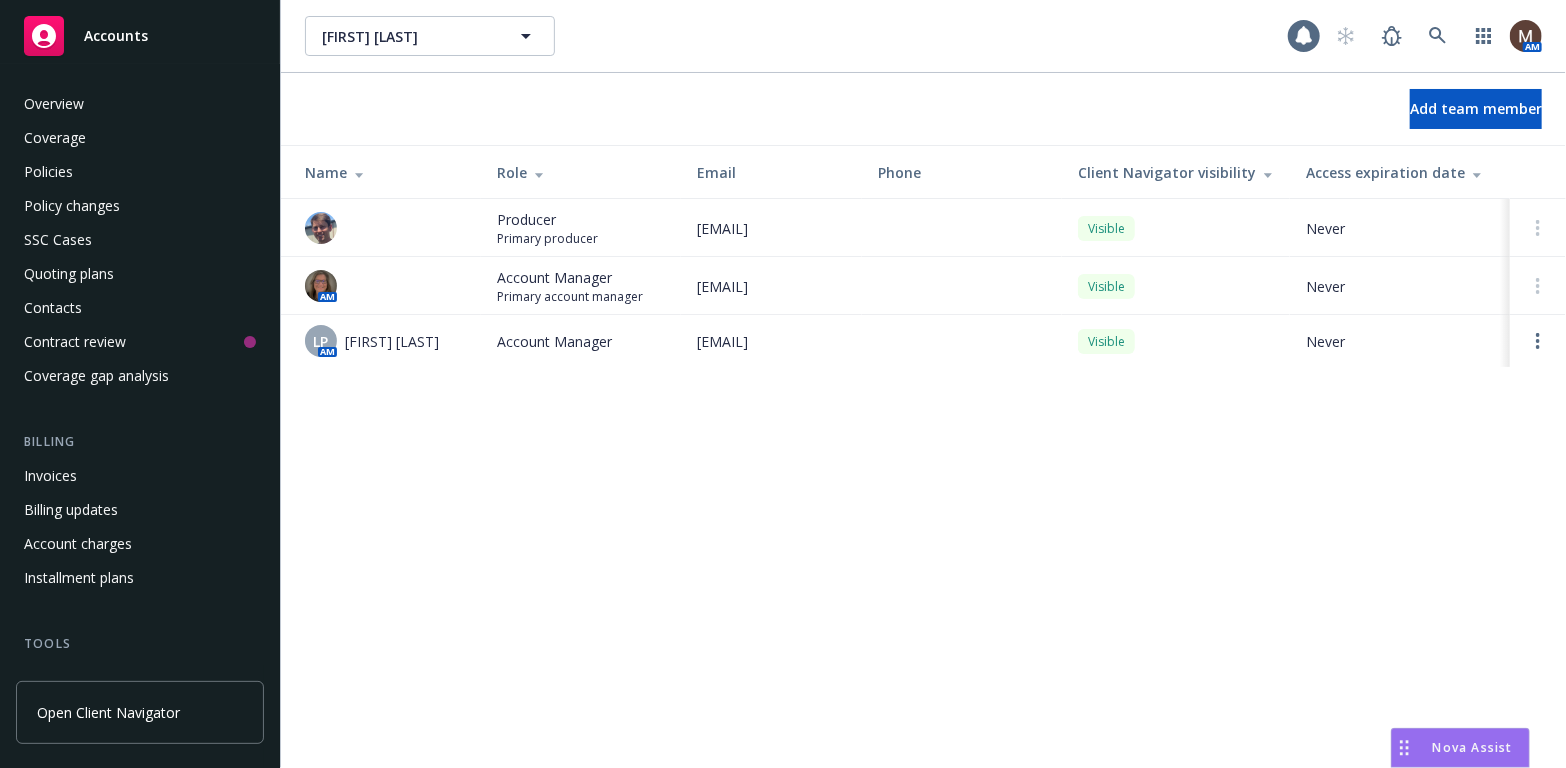scroll, scrollTop: 534, scrollLeft: 0, axis: vertical 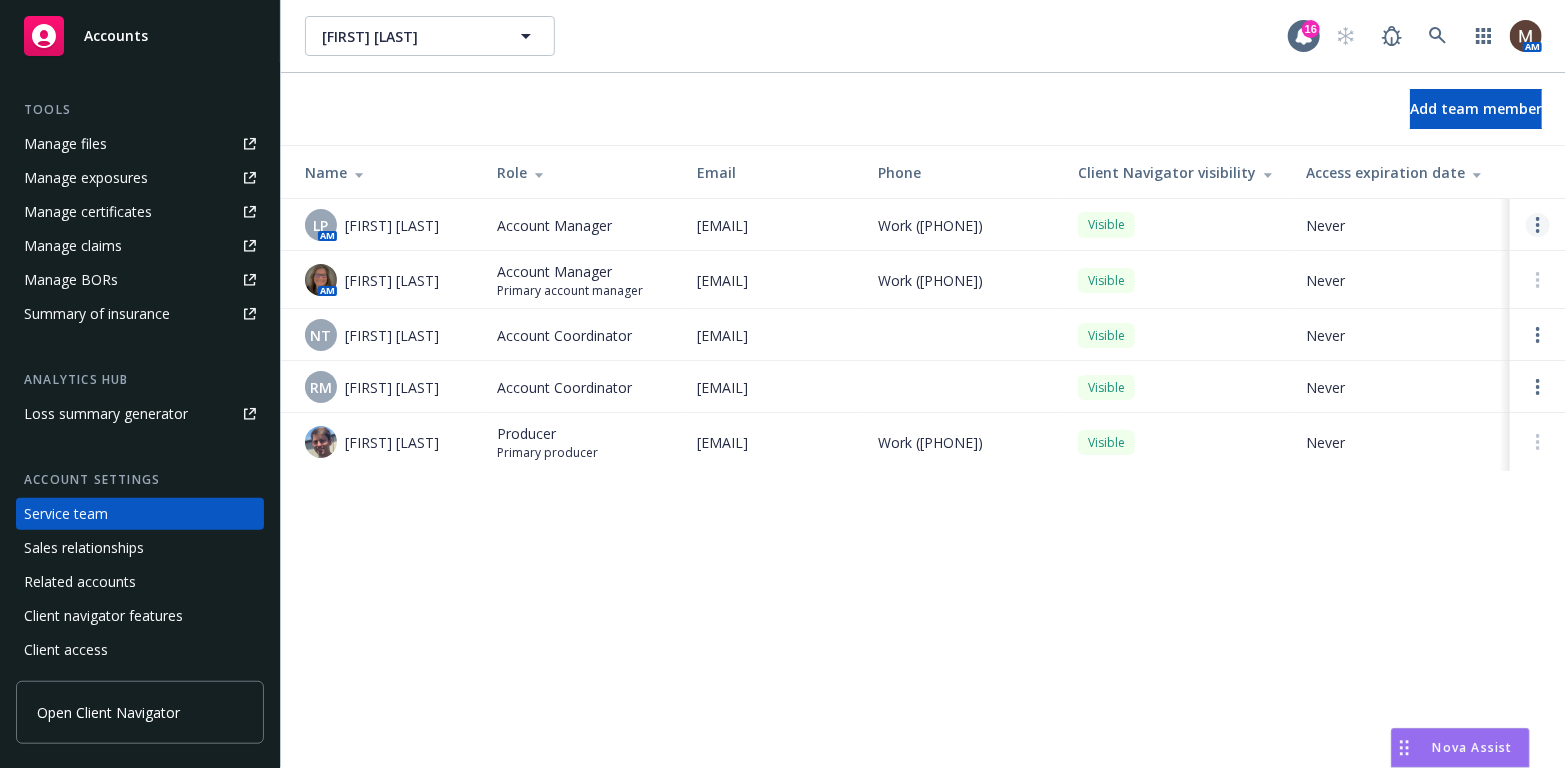 click at bounding box center (1538, 225) 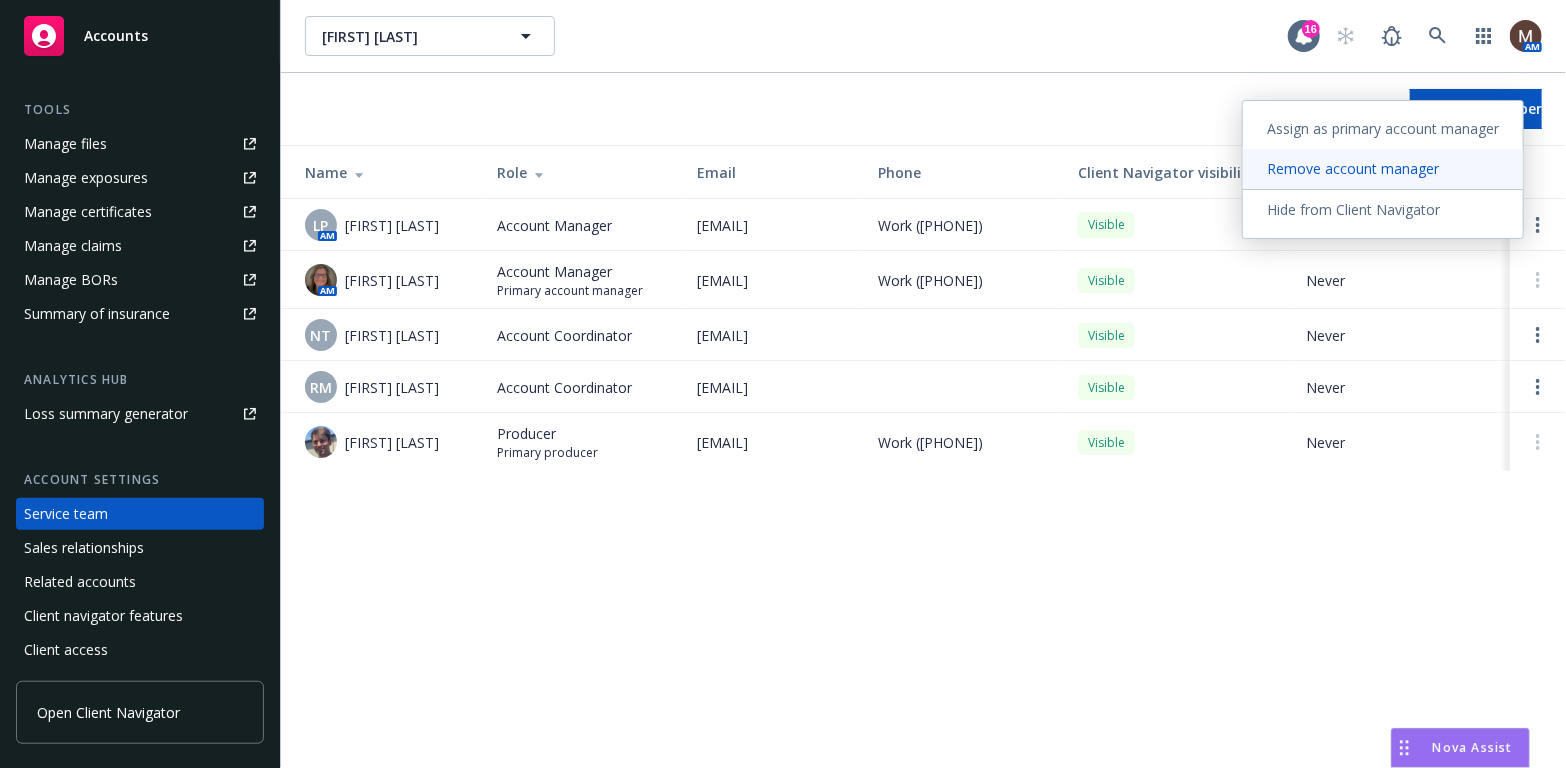 click on "Remove account manager" at bounding box center (1353, 168) 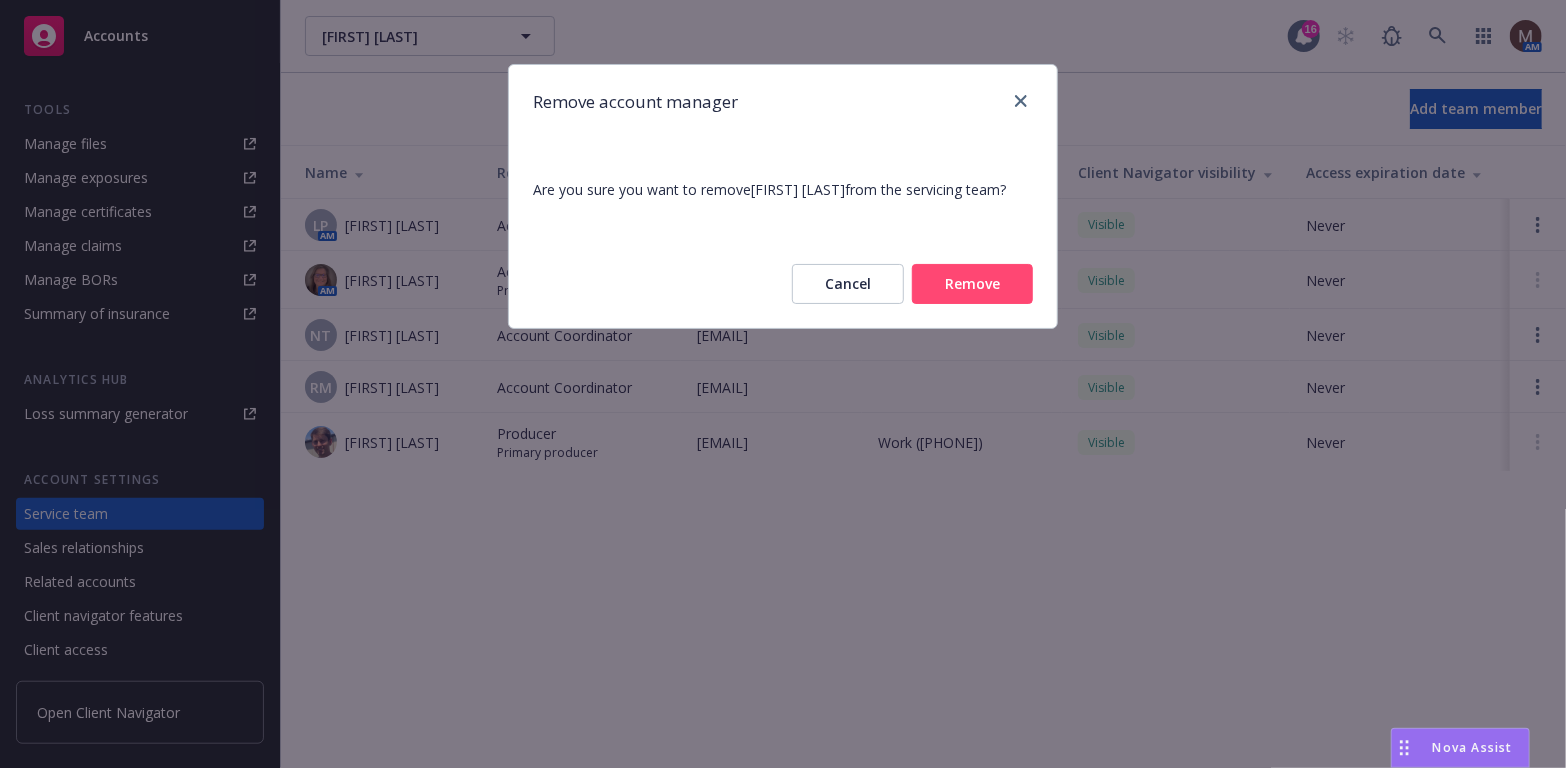 drag, startPoint x: 1007, startPoint y: 282, endPoint x: 428, endPoint y: 336, distance: 581.5127 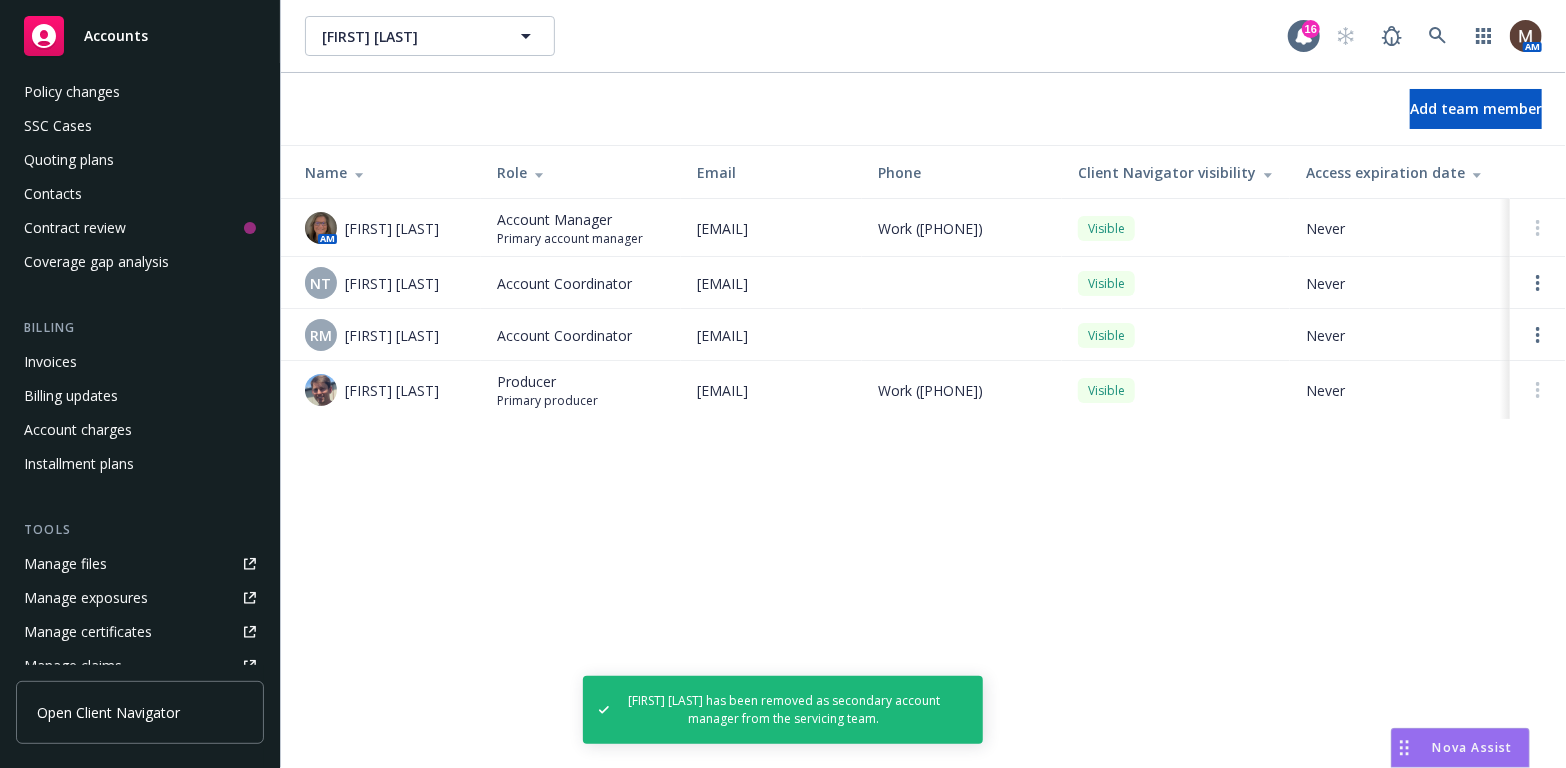 scroll, scrollTop: 4, scrollLeft: 0, axis: vertical 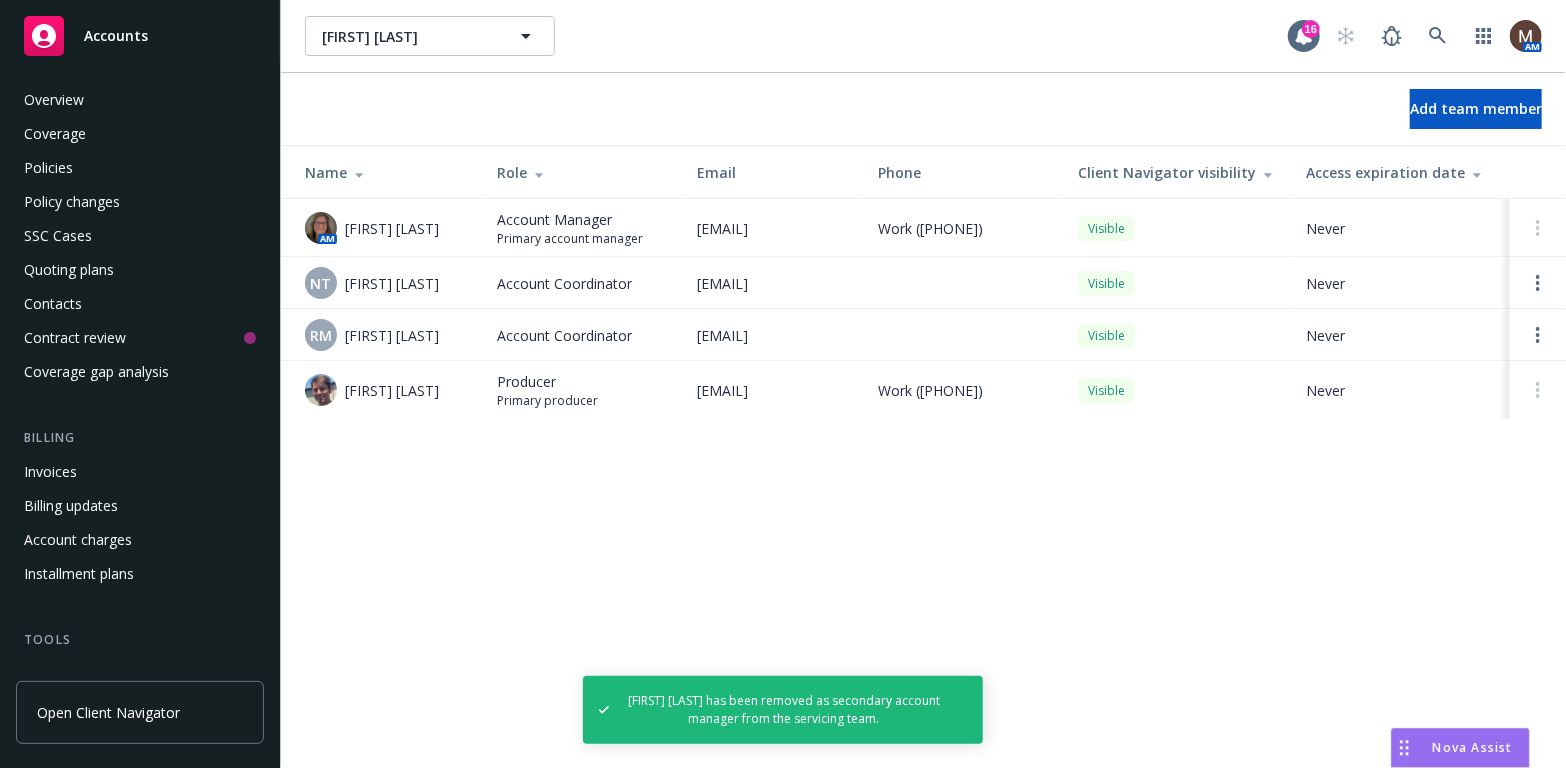 click on "Policies" at bounding box center (48, 168) 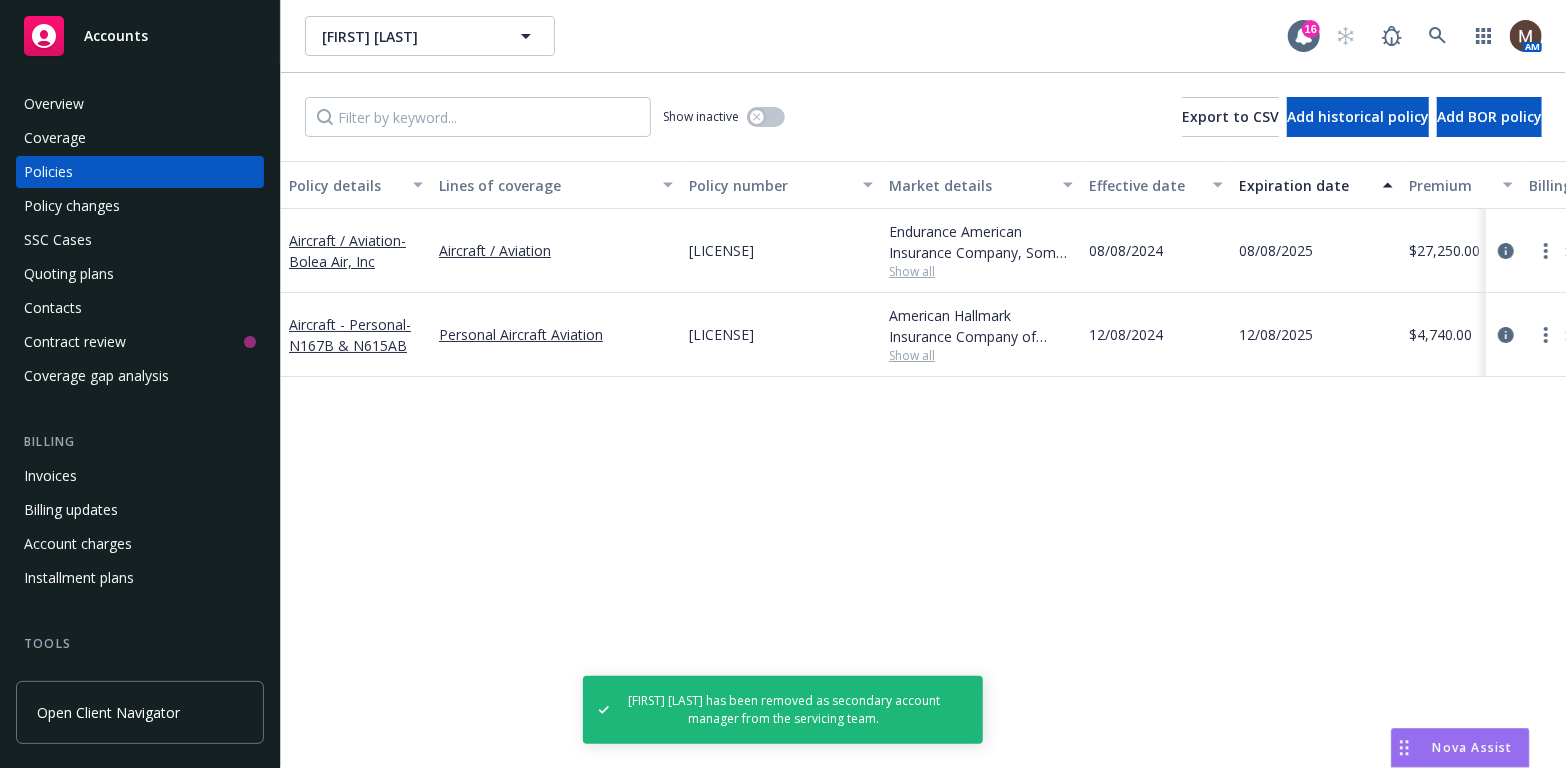 click on "Contacts" at bounding box center [53, 308] 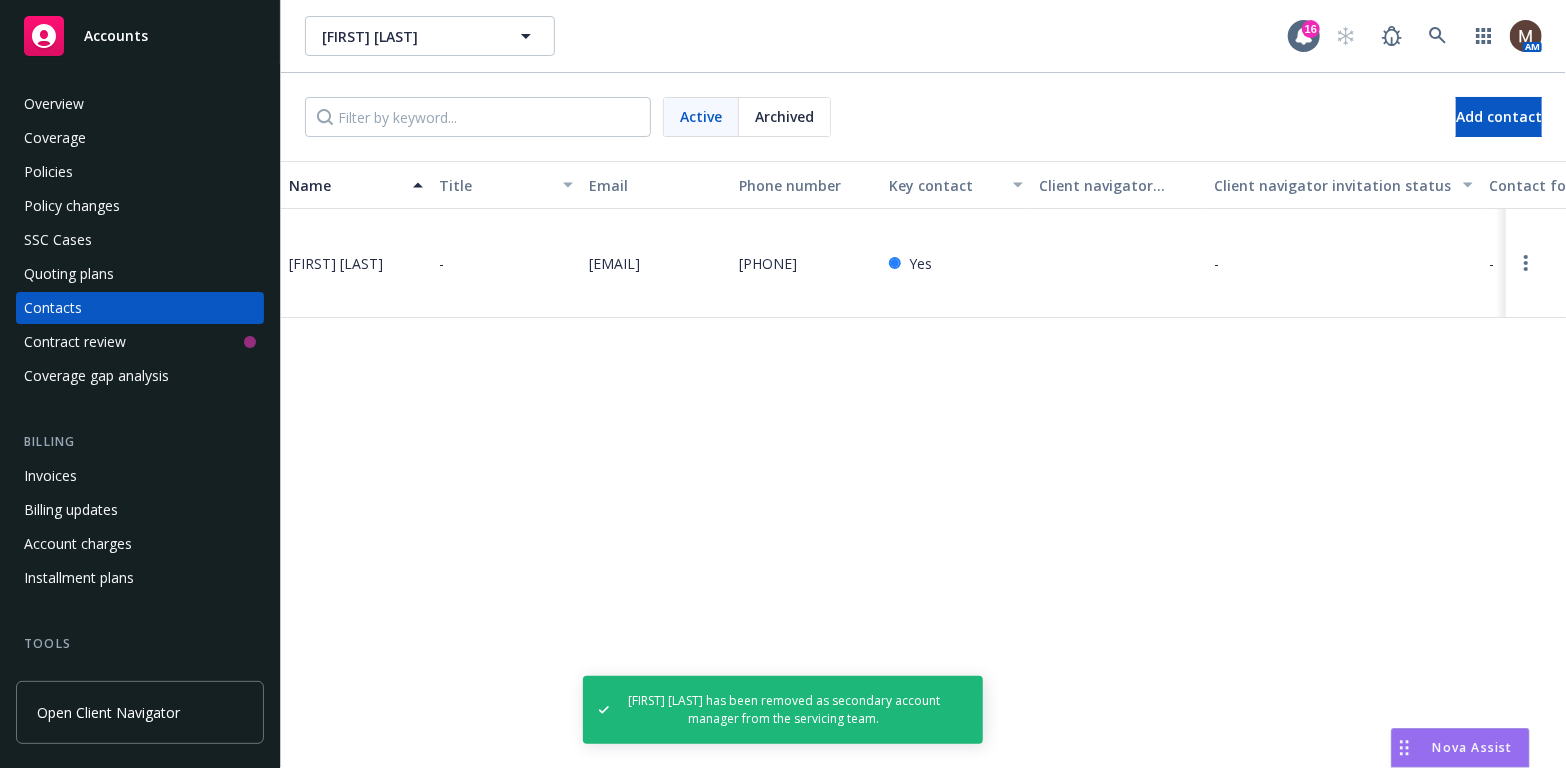 click on "Policies" at bounding box center [48, 172] 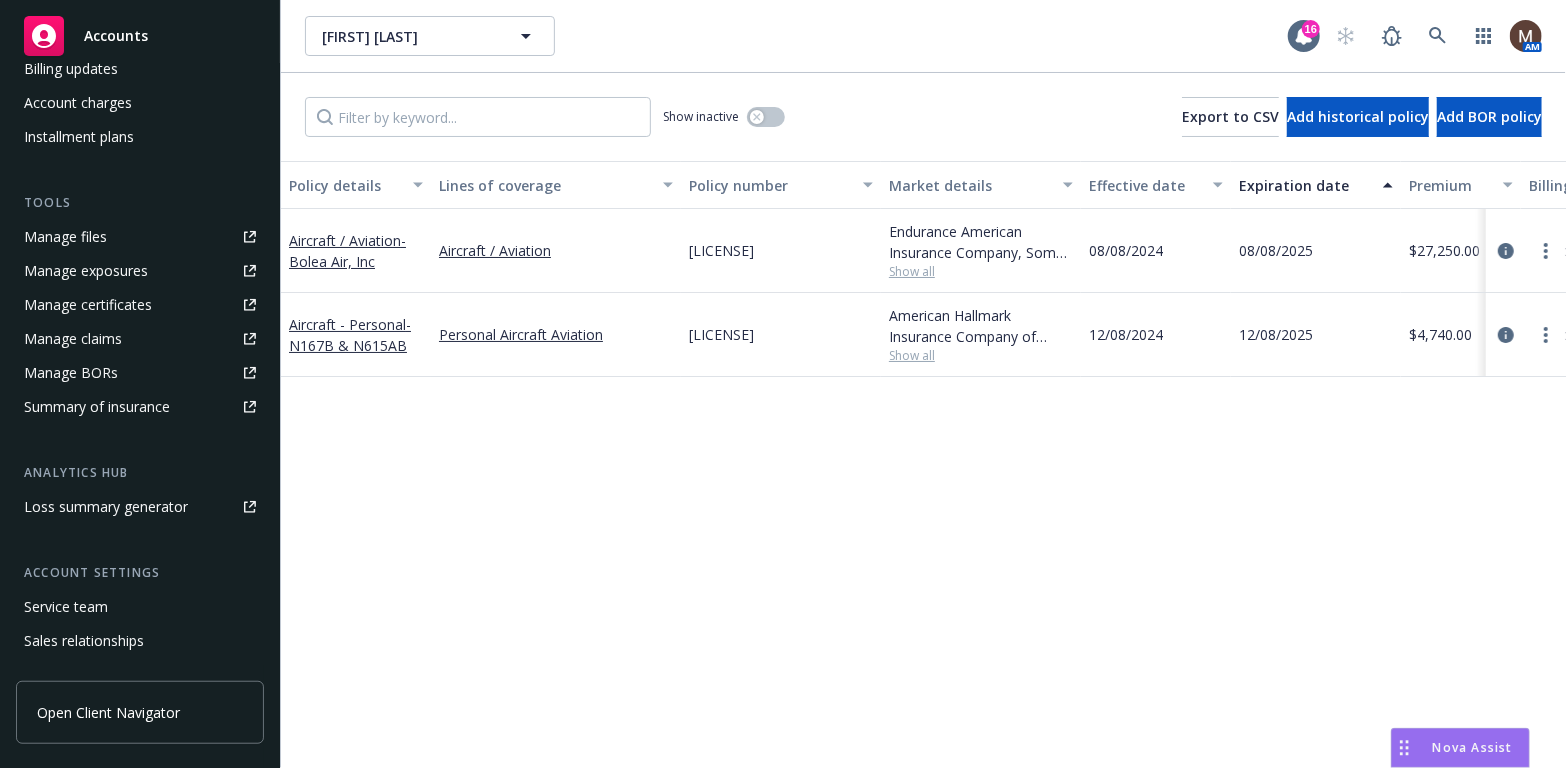 scroll, scrollTop: 0, scrollLeft: 0, axis: both 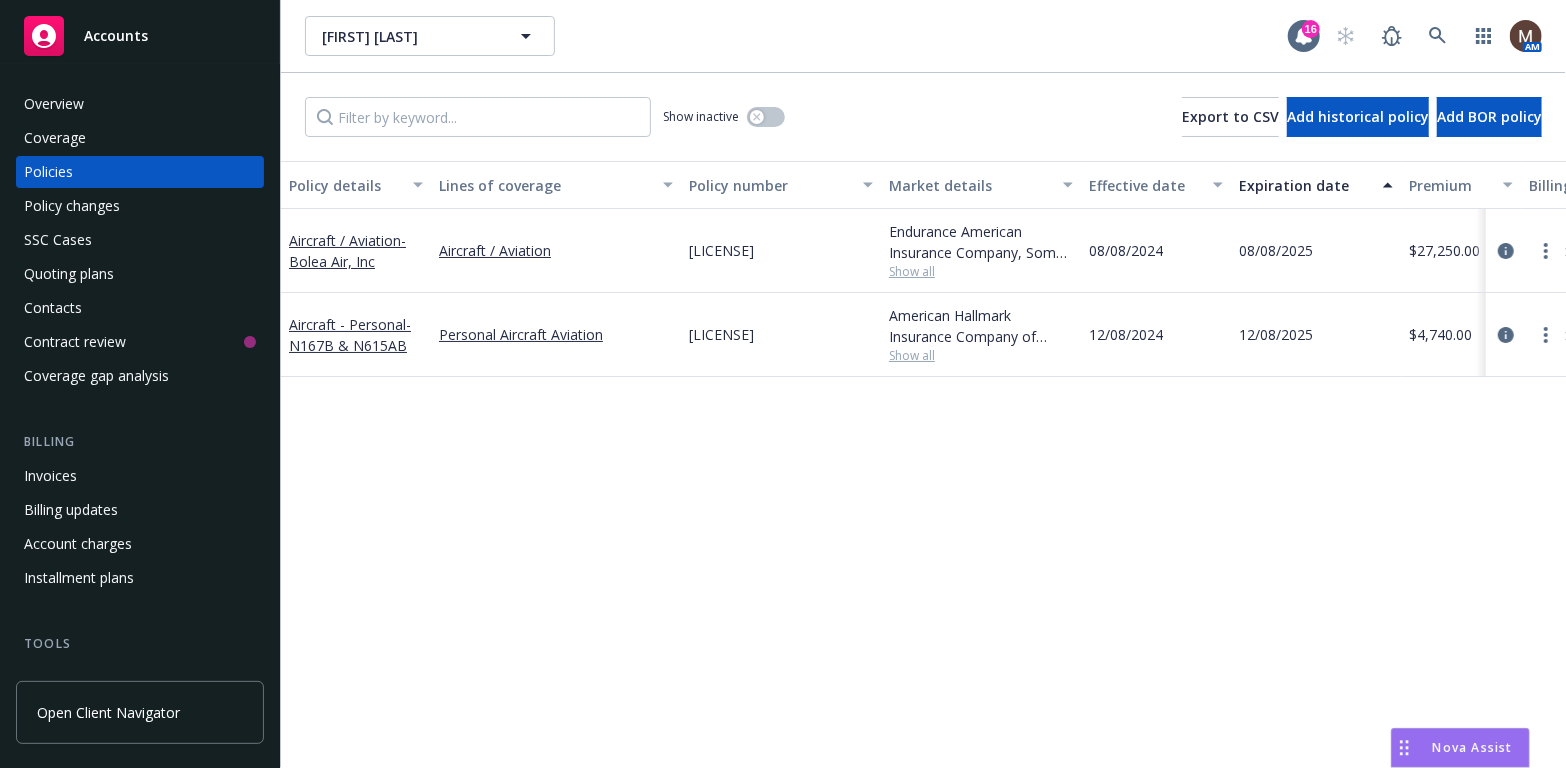 click on "Policy details Lines of coverage Policy number Market details Effective date Expiration date Premium Billing method Stage Status Service team leaders Aircraft / Aviation  -  Bolea Air, Inc Aircraft / Aviation NAB6062283 Endurance American Insurance Company, Sompo International, William Brown & Associates Show all 08/08/2024 08/08/2025 $27,250.00 Agency - Pay in full Renewal Active Mary Hammer AM Scott Gault PD Aircraft - Personal  -  N167B & N615AB Personal Aircraft Aviation GA100002276 American Hallmark Insurance Company of Texas, Hallmark Insurance Group Show all 12/08/2024 12/08/2025 $4,740.00 Agency - Pay in full Renewal Active Mary Hammer AM Scott Gault PD" at bounding box center (923, 464) 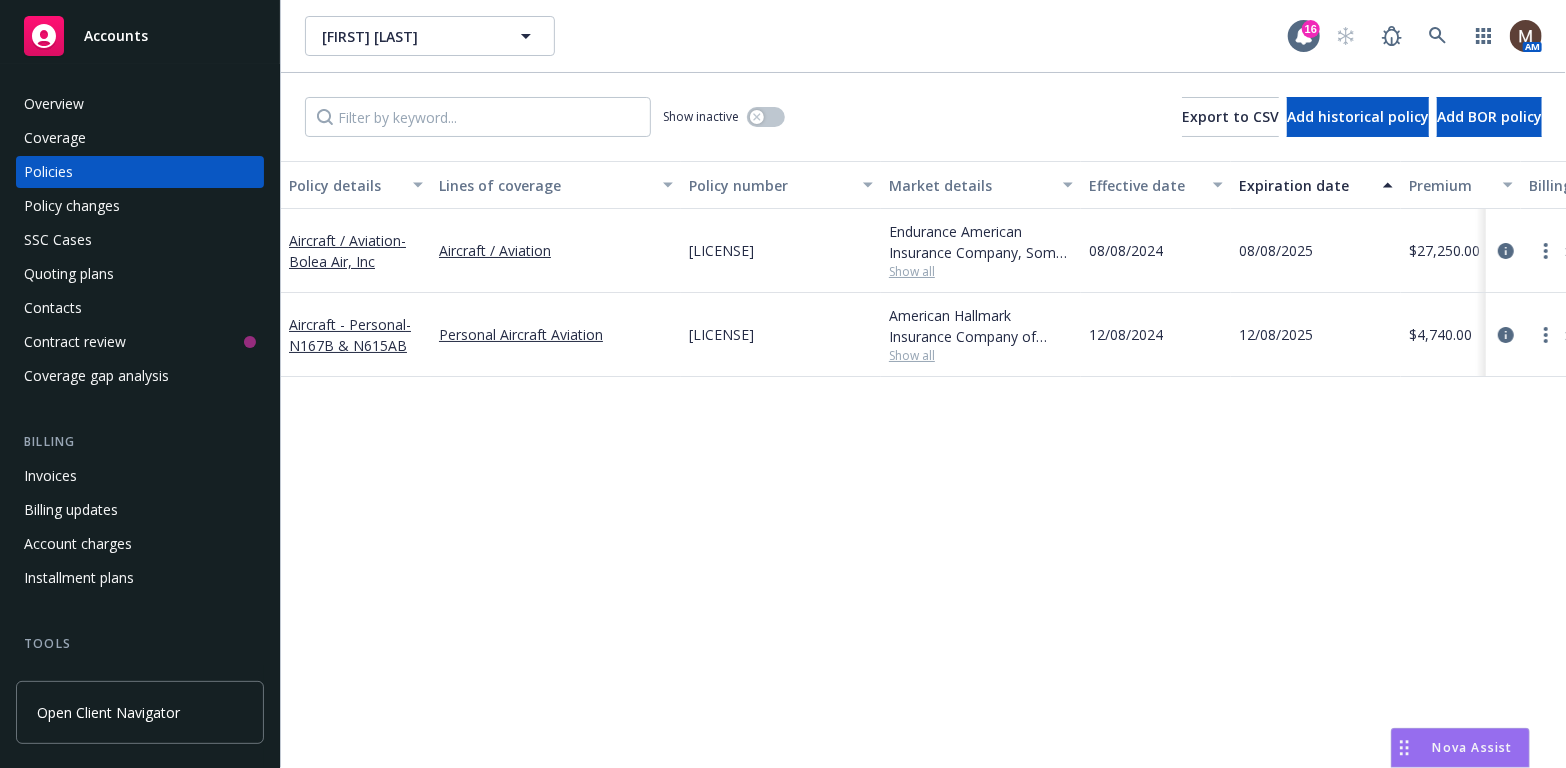 click on "Policies" at bounding box center (48, 172) 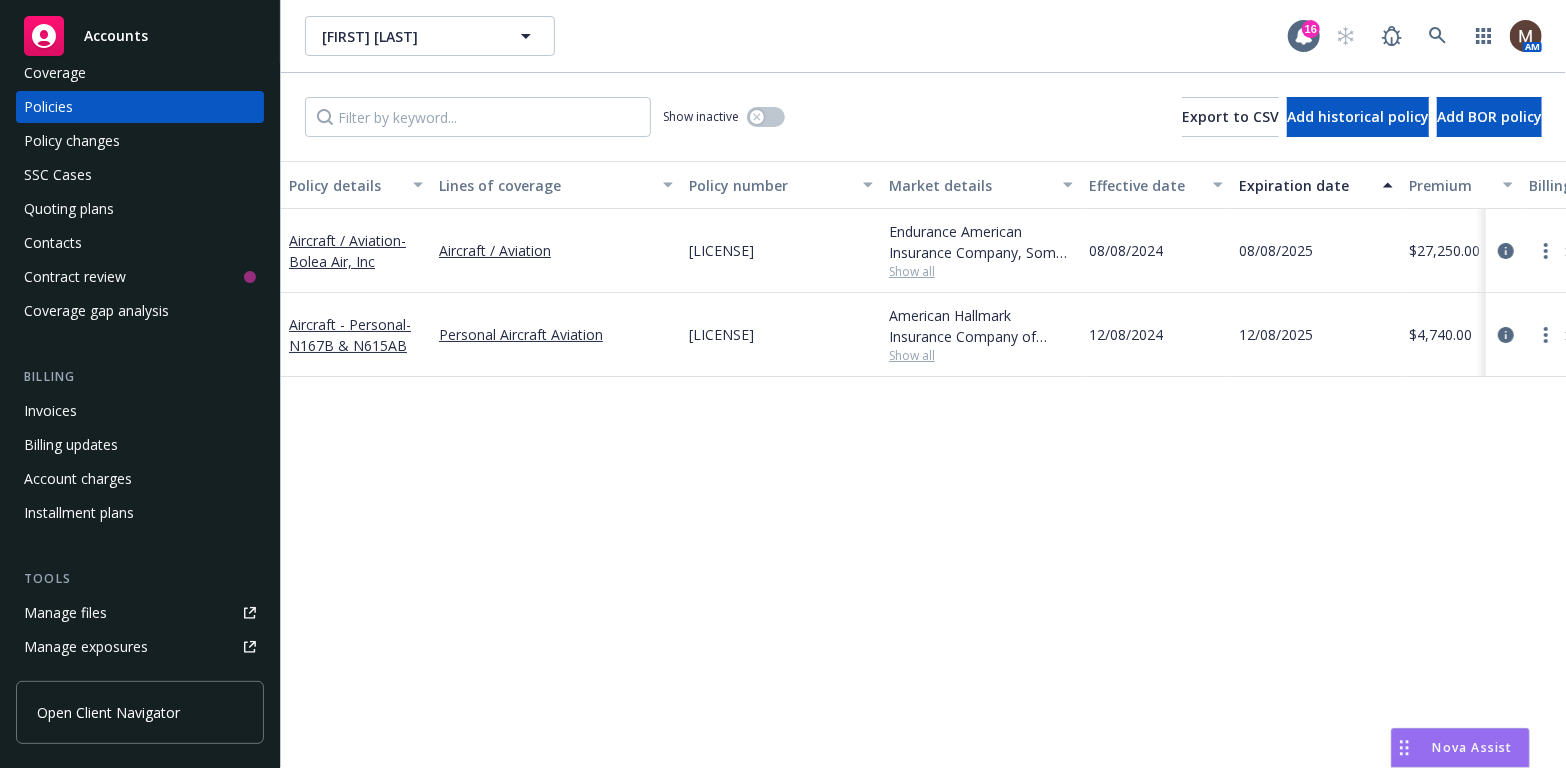 scroll, scrollTop: 100, scrollLeft: 0, axis: vertical 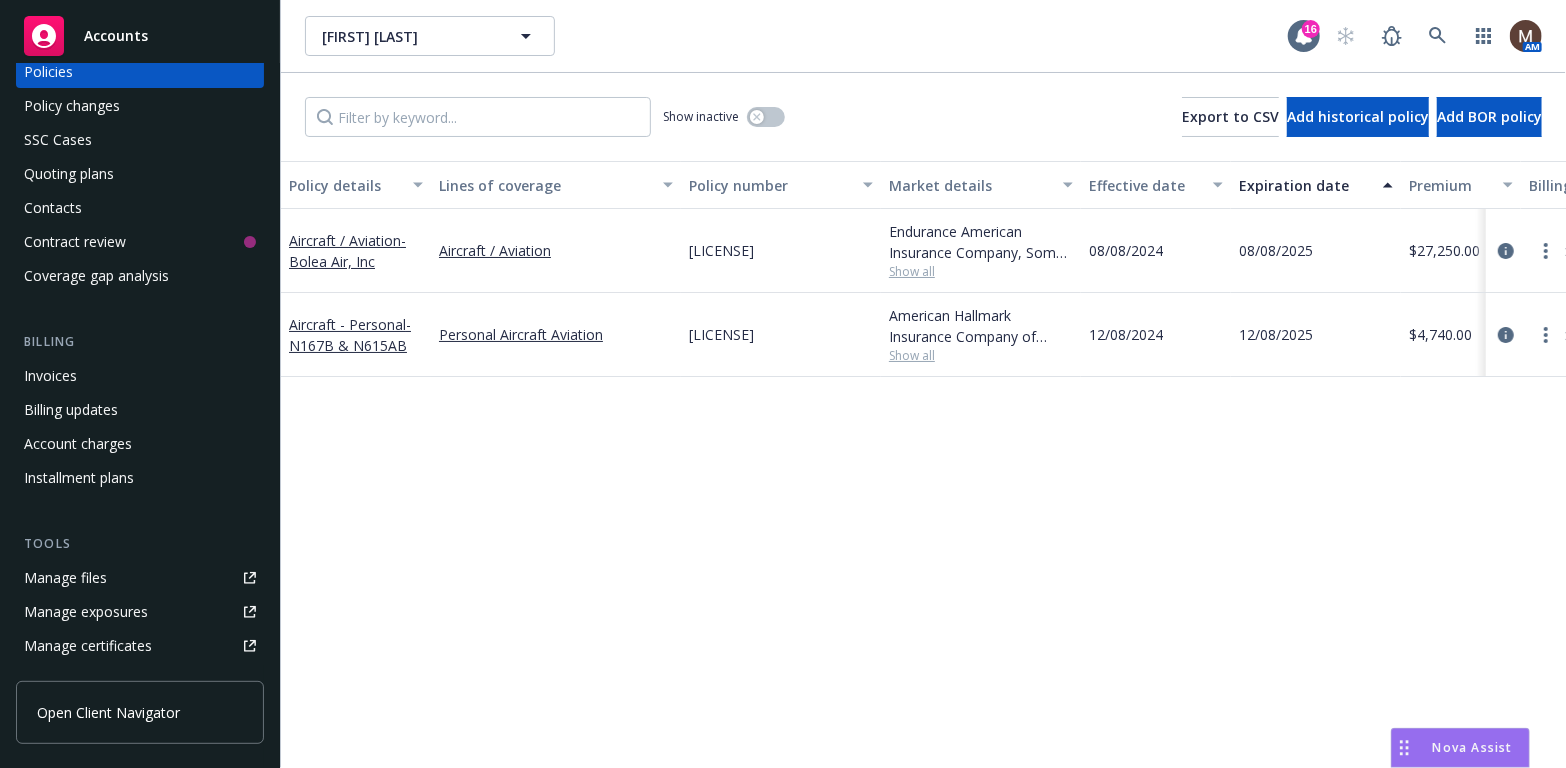 click on "Manage files" at bounding box center (140, 578) 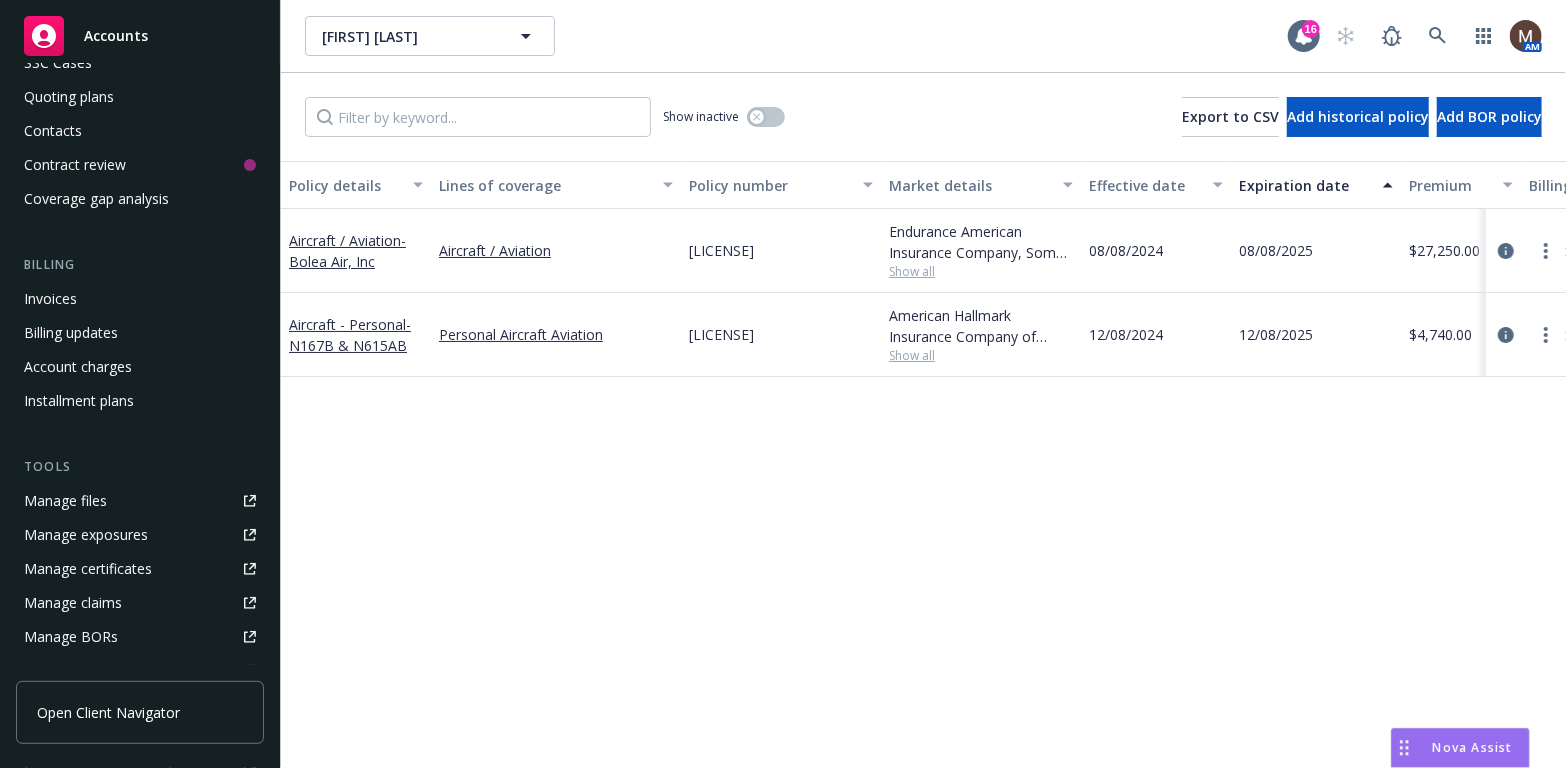 scroll, scrollTop: 200, scrollLeft: 0, axis: vertical 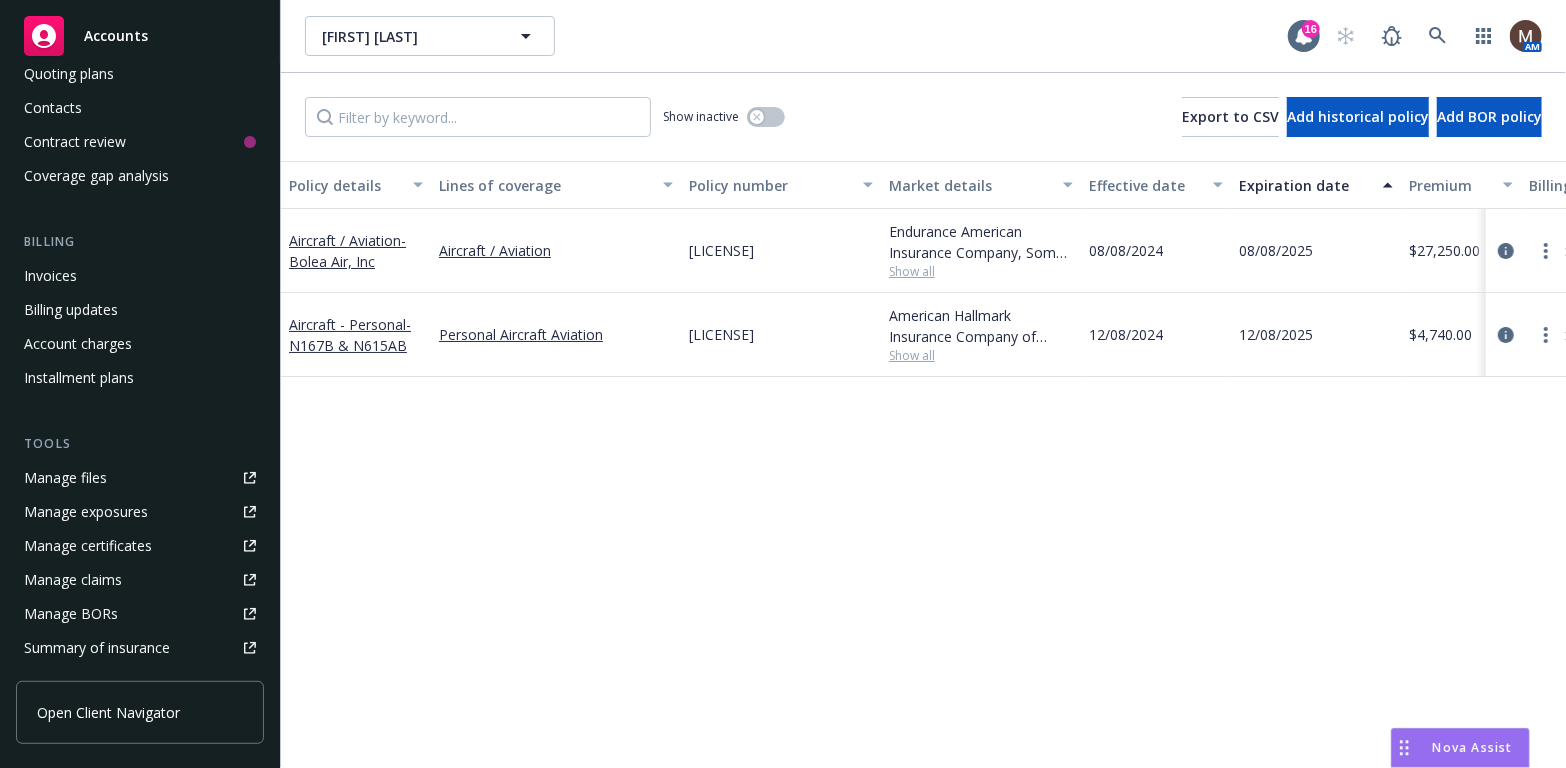 click on "Manage files" at bounding box center (65, 478) 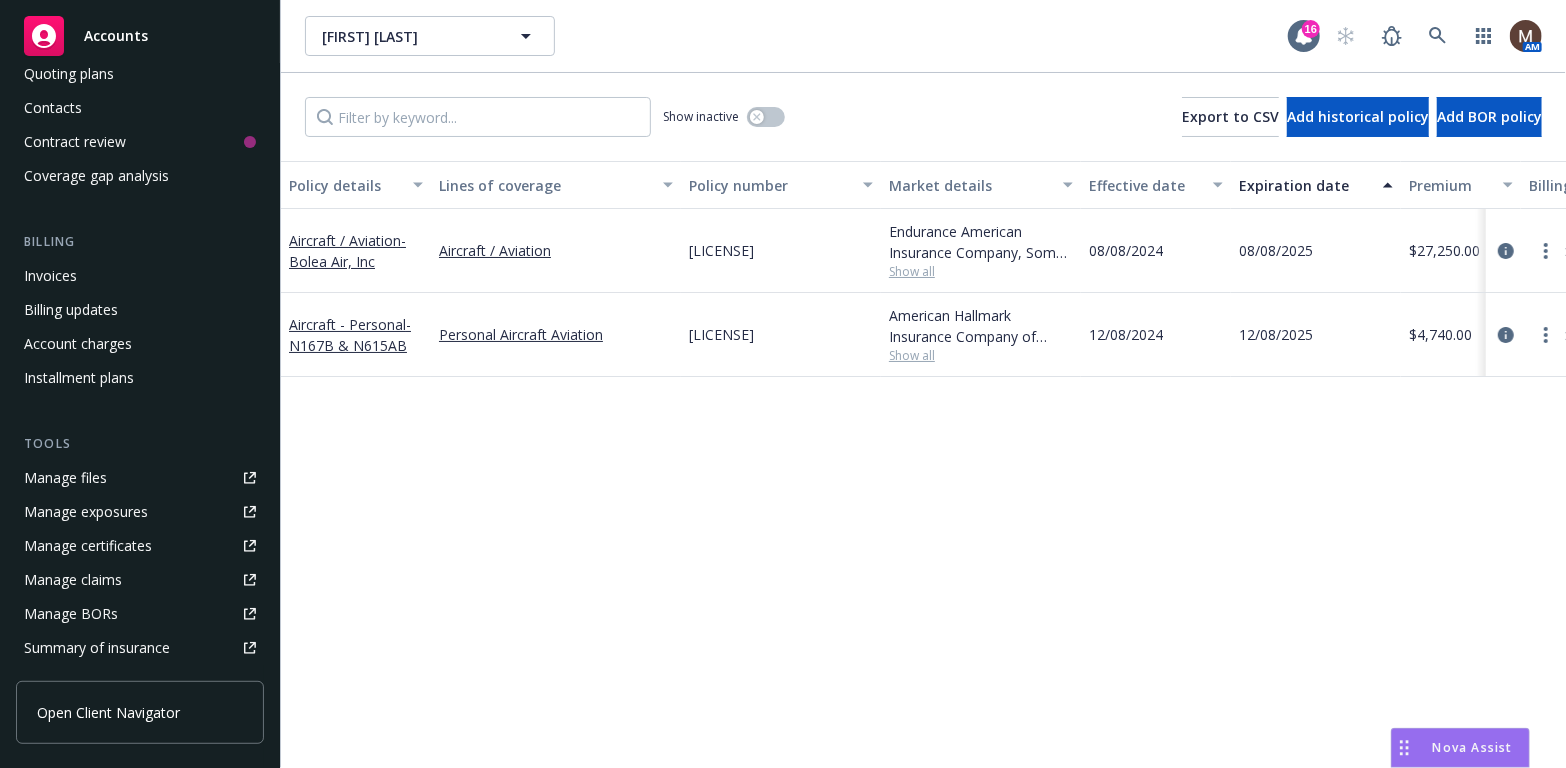 scroll, scrollTop: 300, scrollLeft: 0, axis: vertical 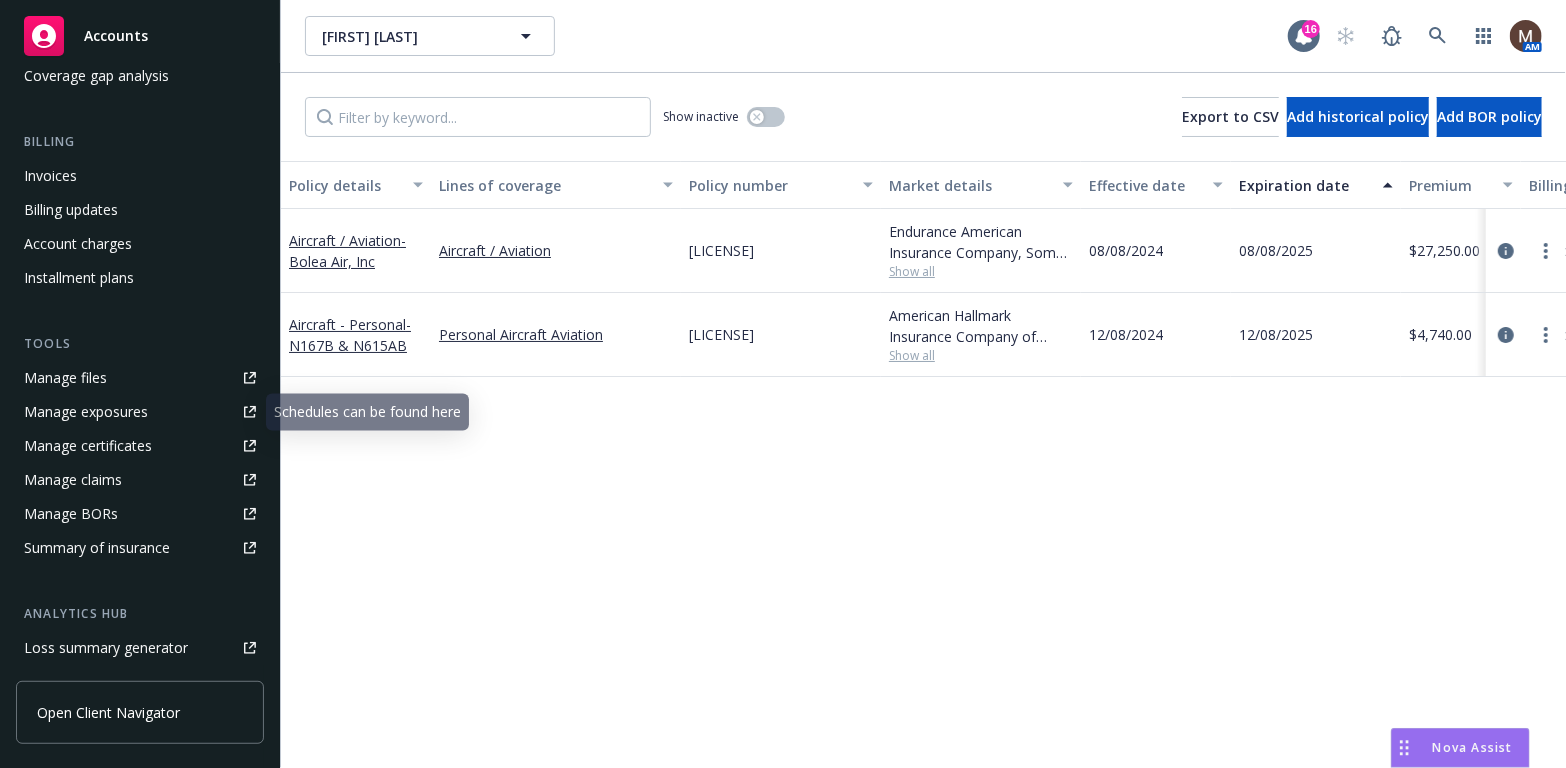 click on "Manage files" at bounding box center [65, 378] 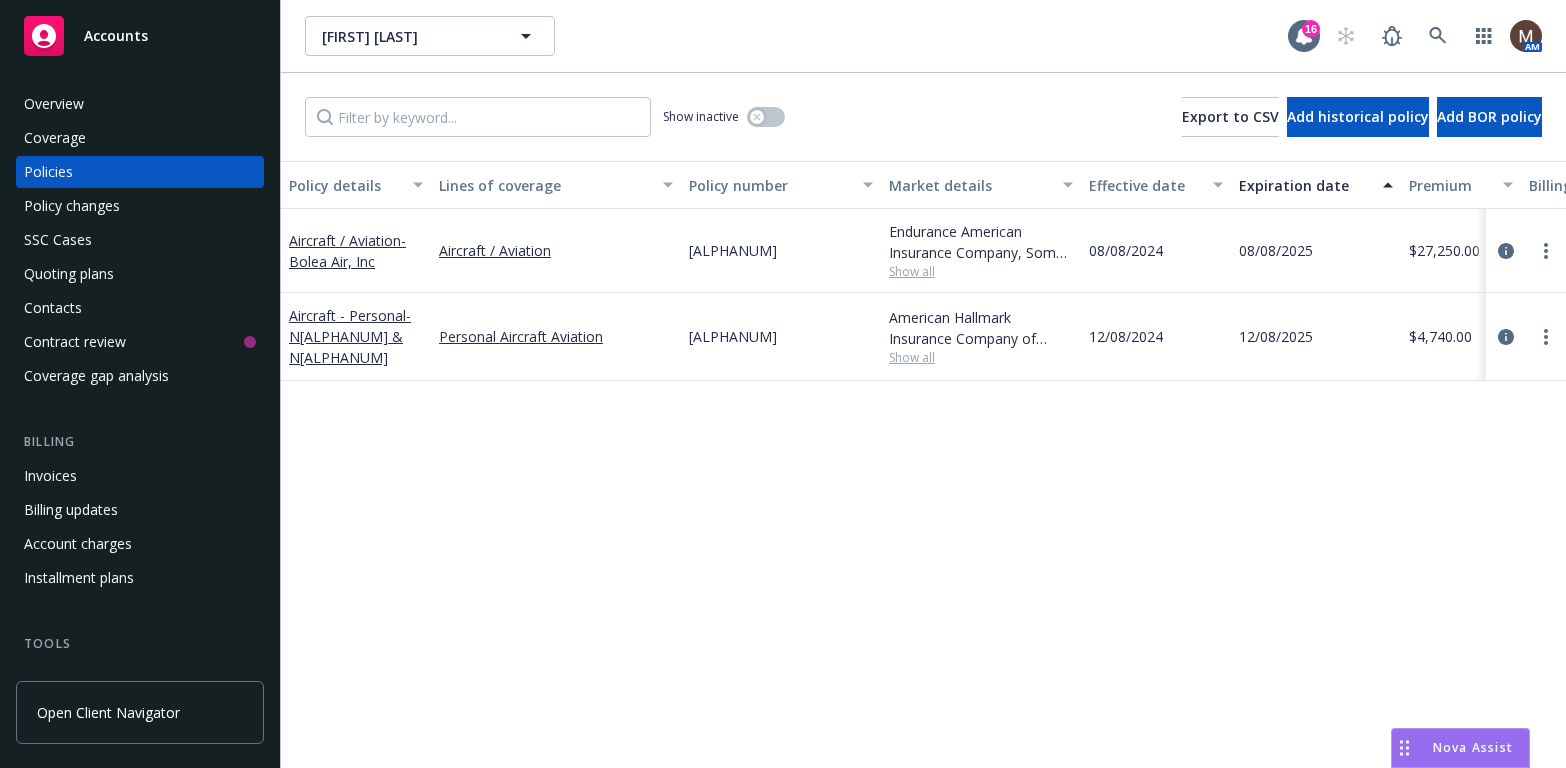 scroll, scrollTop: 0, scrollLeft: 0, axis: both 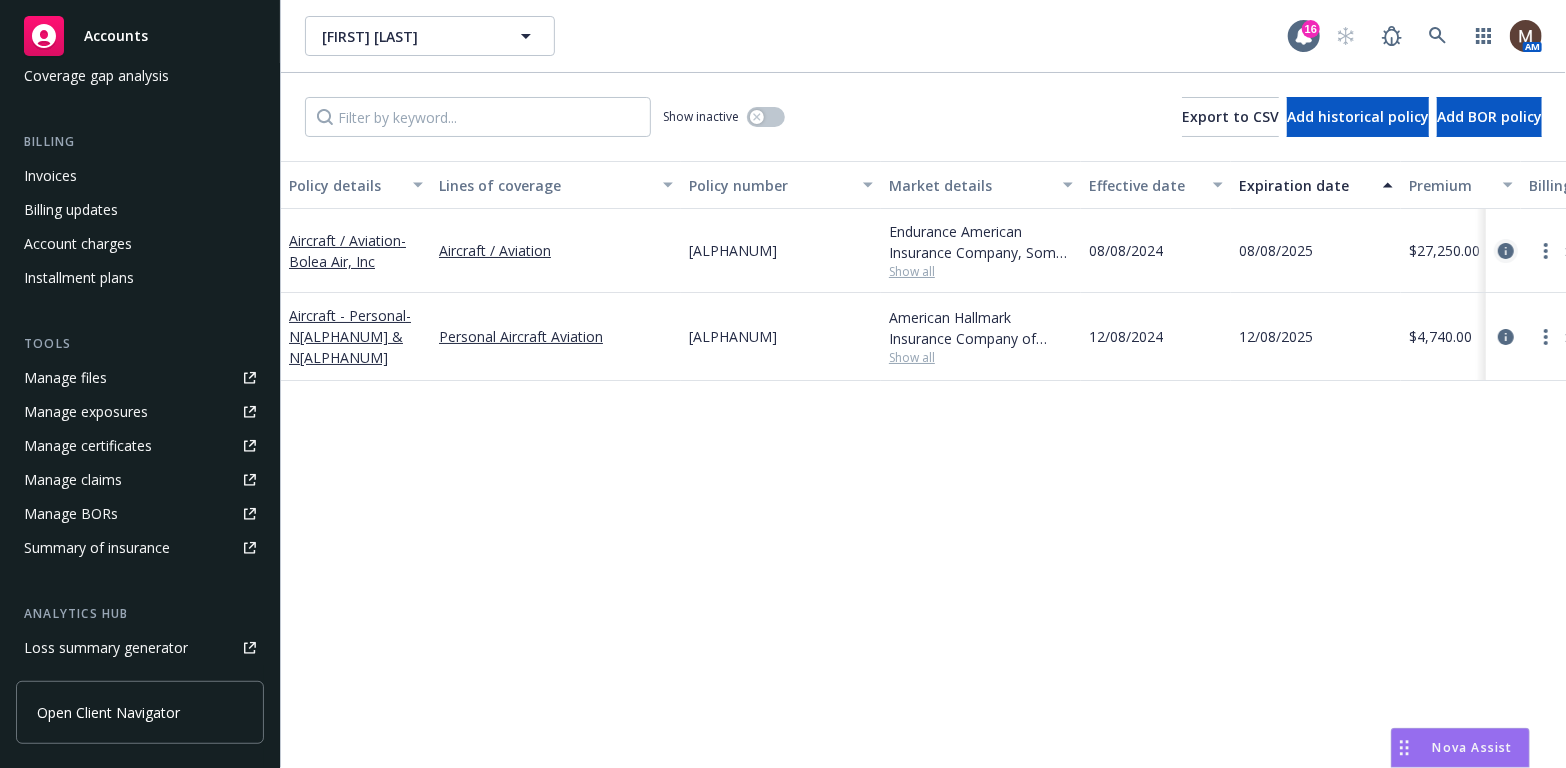 click 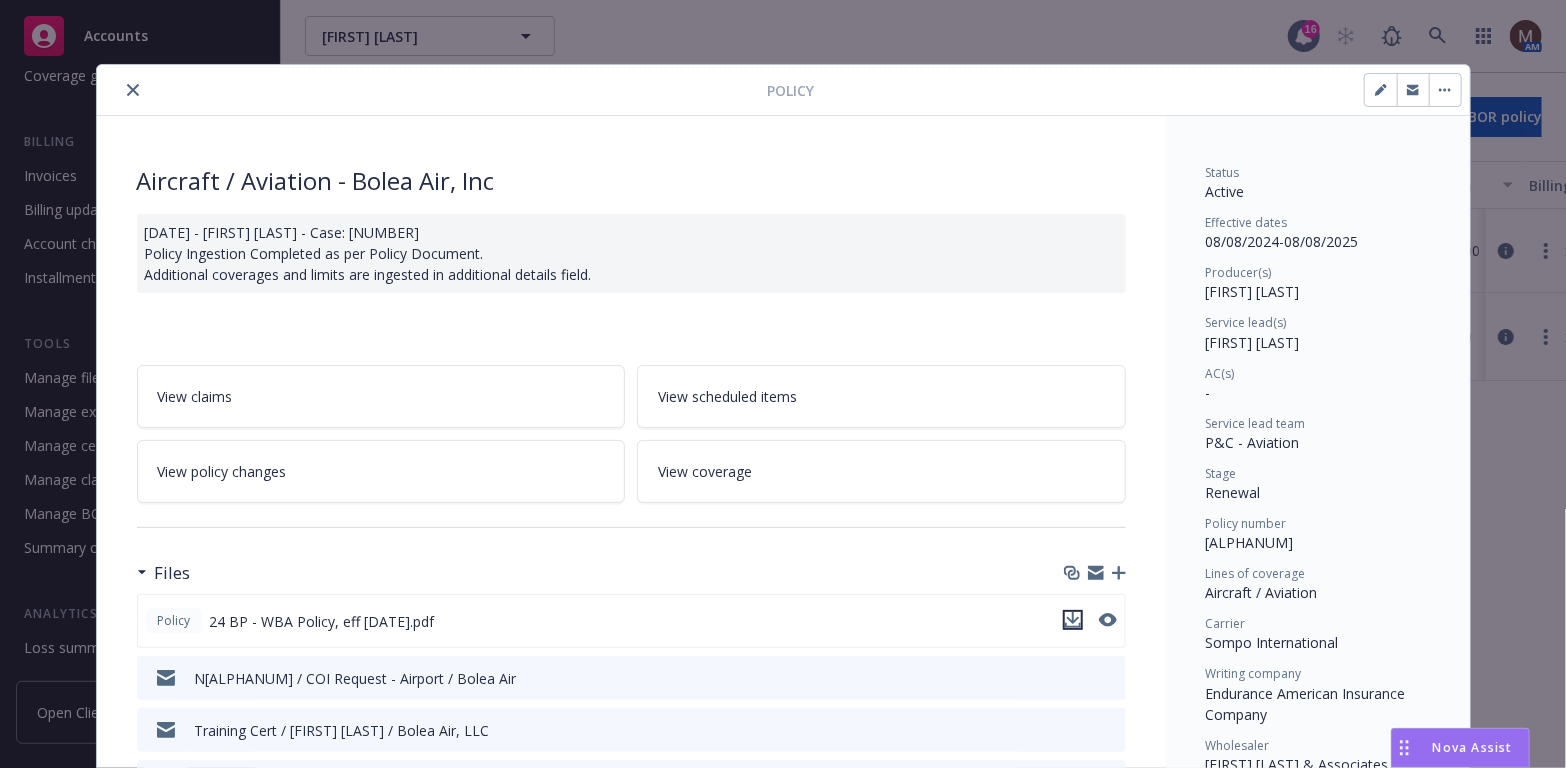 click 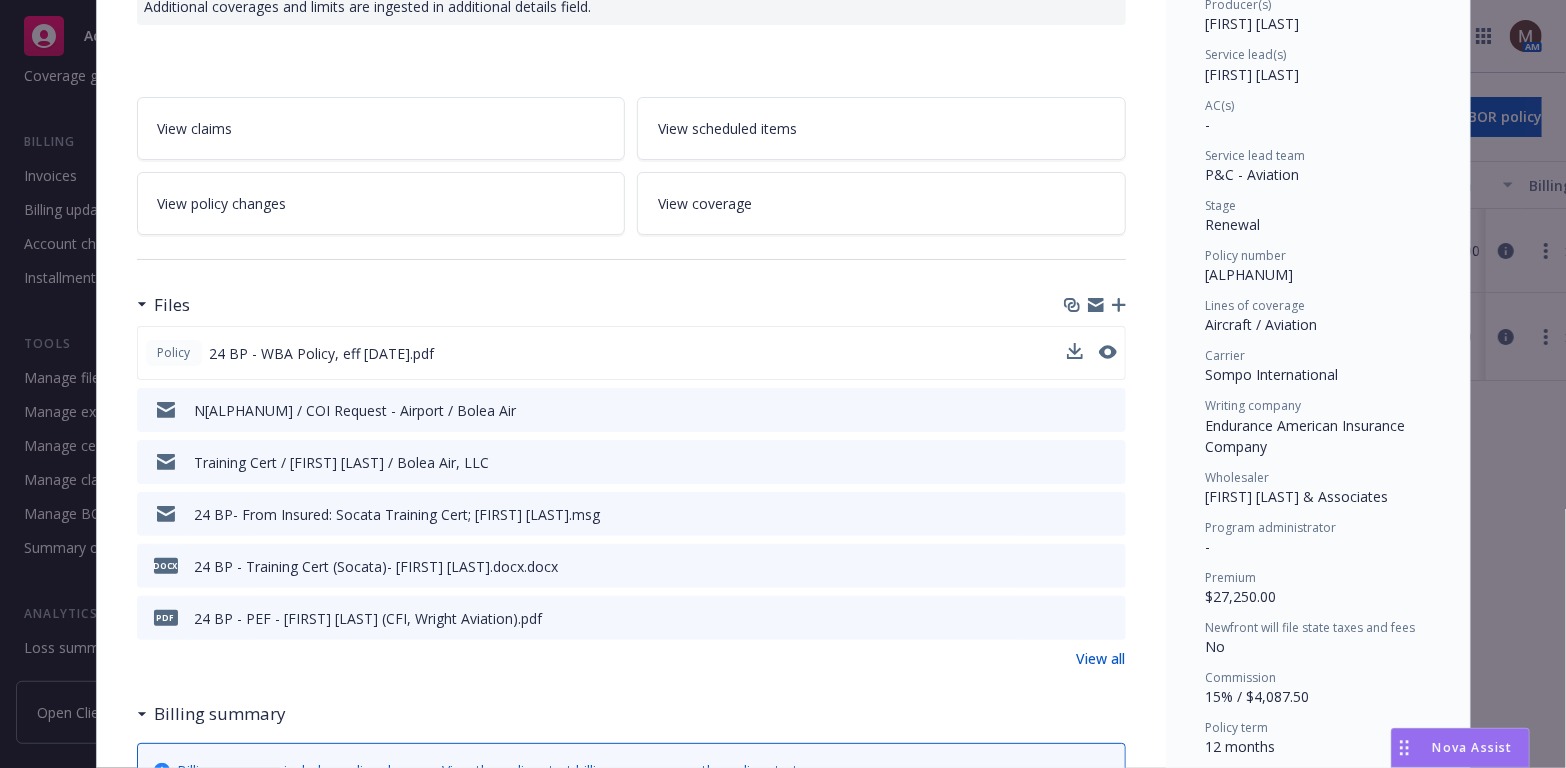 scroll, scrollTop: 300, scrollLeft: 0, axis: vertical 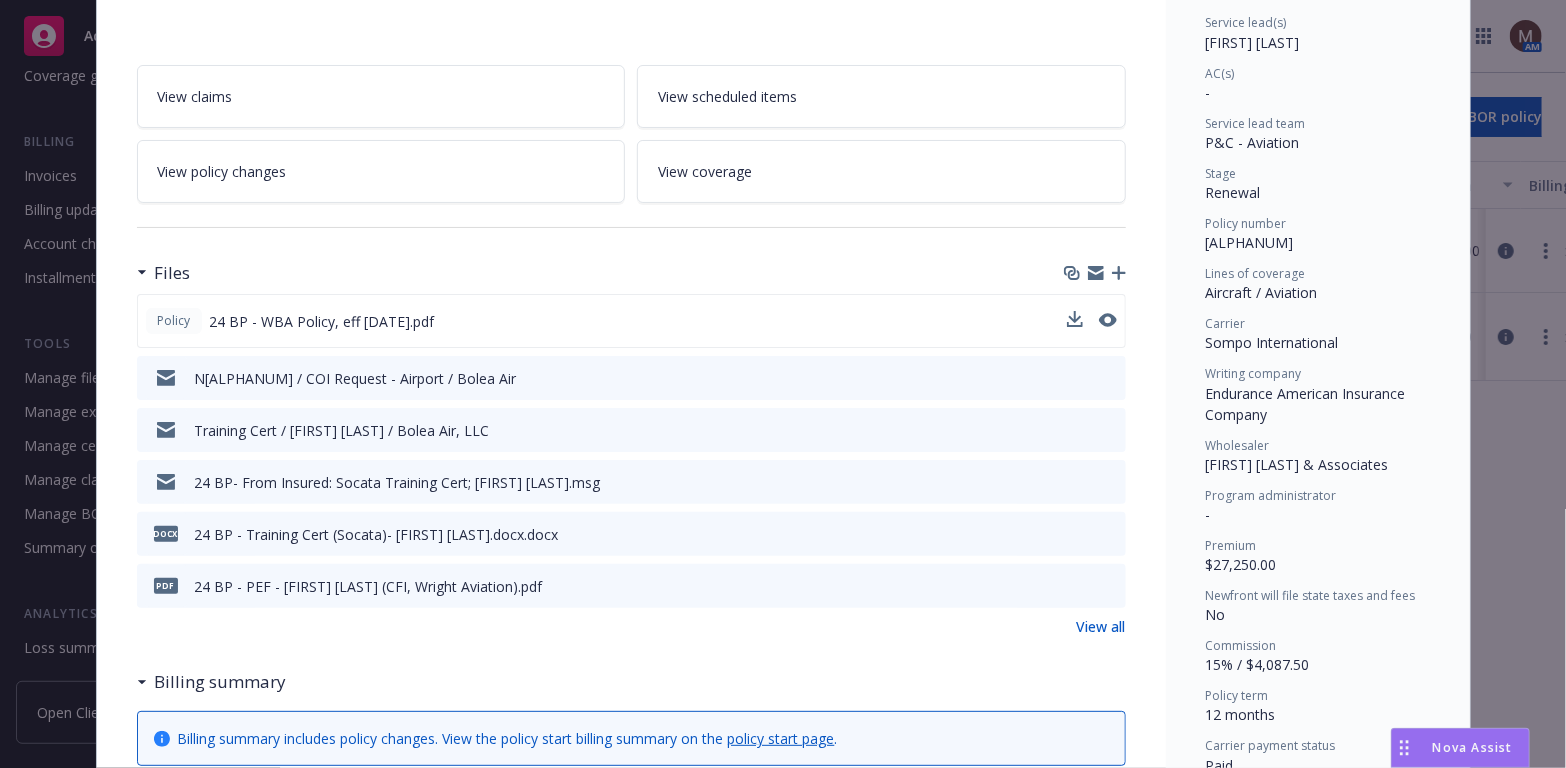 click on "View all" at bounding box center (1101, 626) 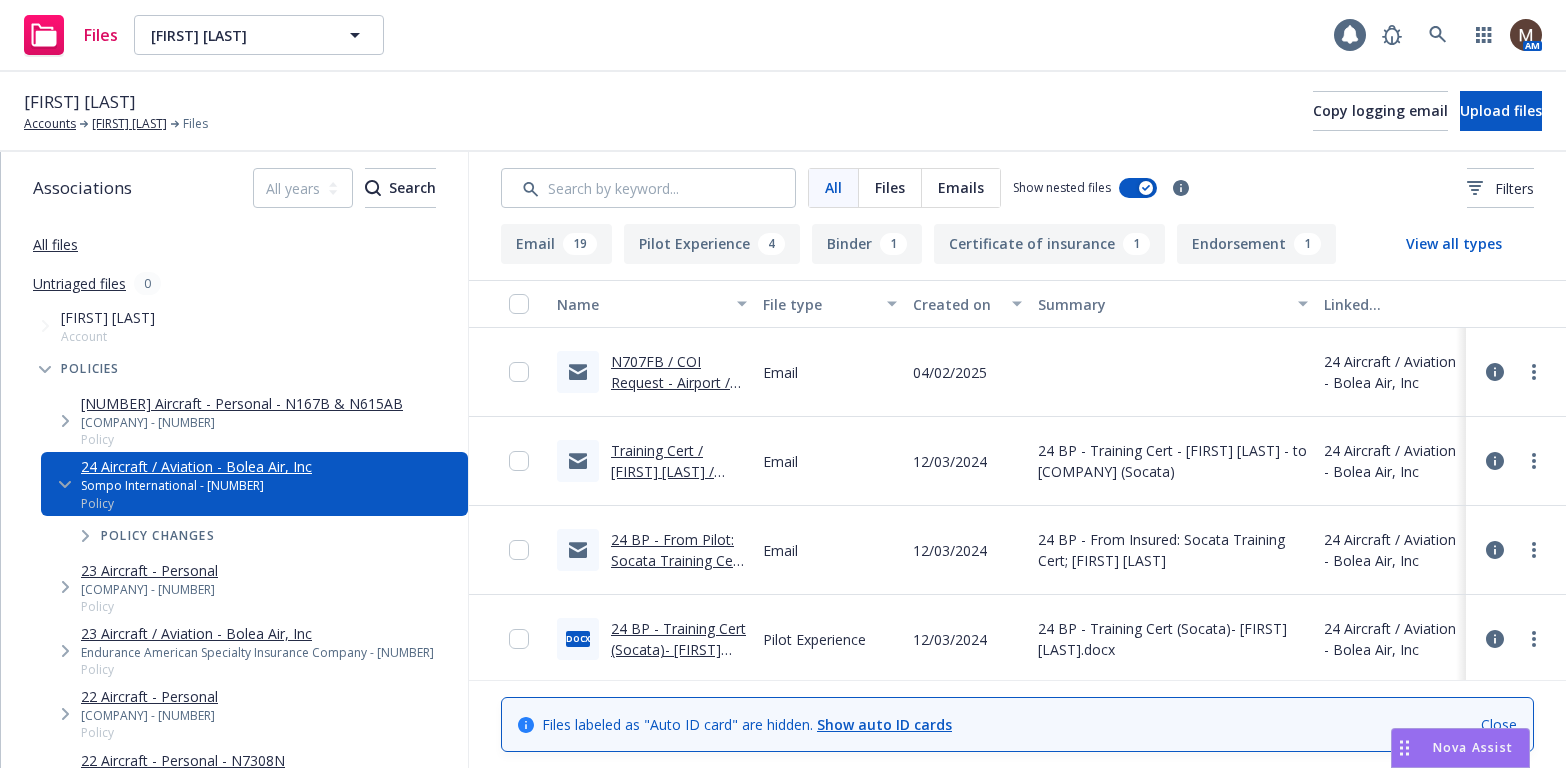 scroll, scrollTop: 0, scrollLeft: 0, axis: both 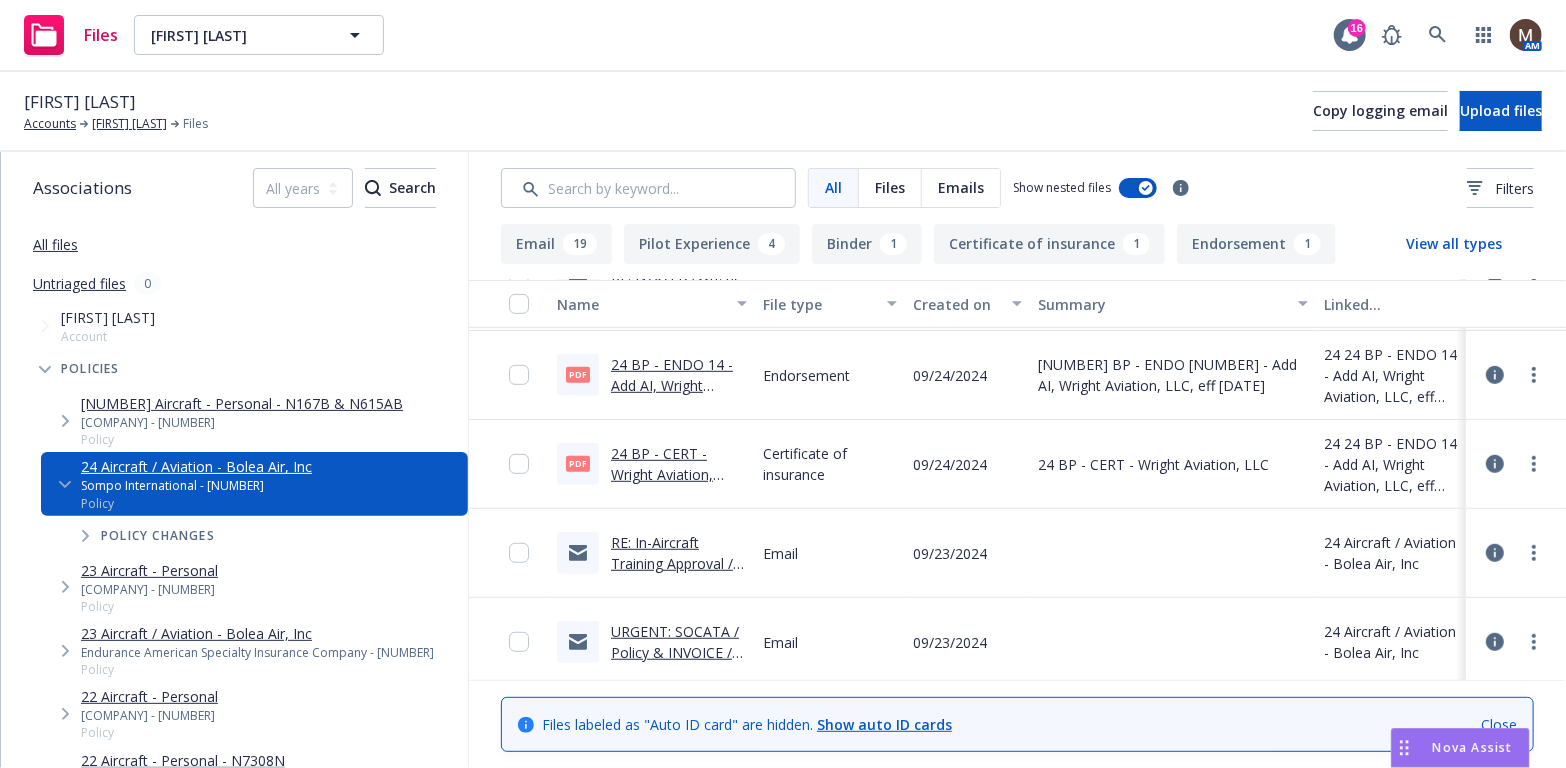 click on "24 BP - CERT - Wright Aviation, LLC.pdf" at bounding box center (662, 474) 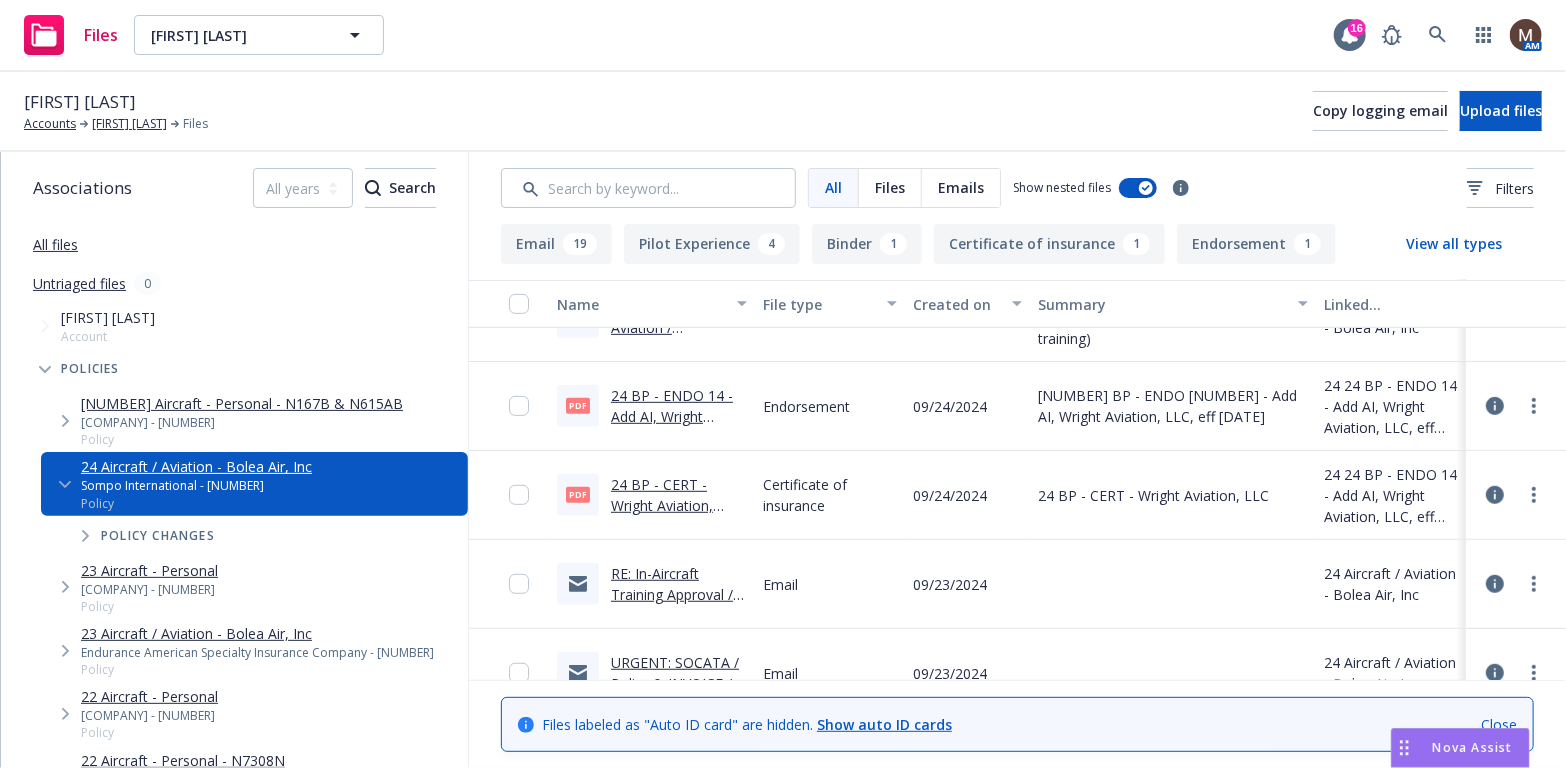 scroll, scrollTop: 615, scrollLeft: 0, axis: vertical 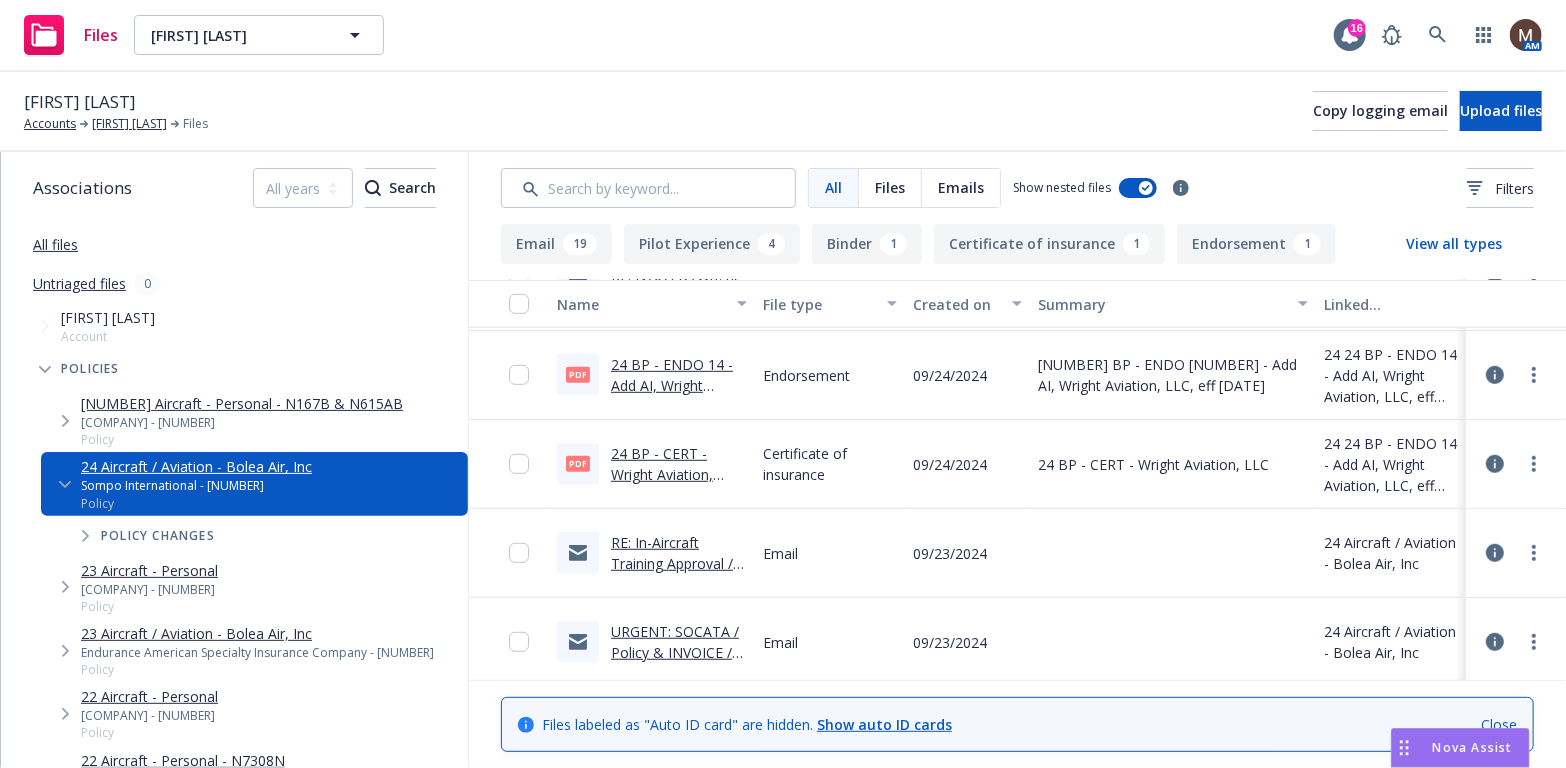 click on "24 BP - CERT - Wright Aviation, LLC.pdf" at bounding box center (662, 474) 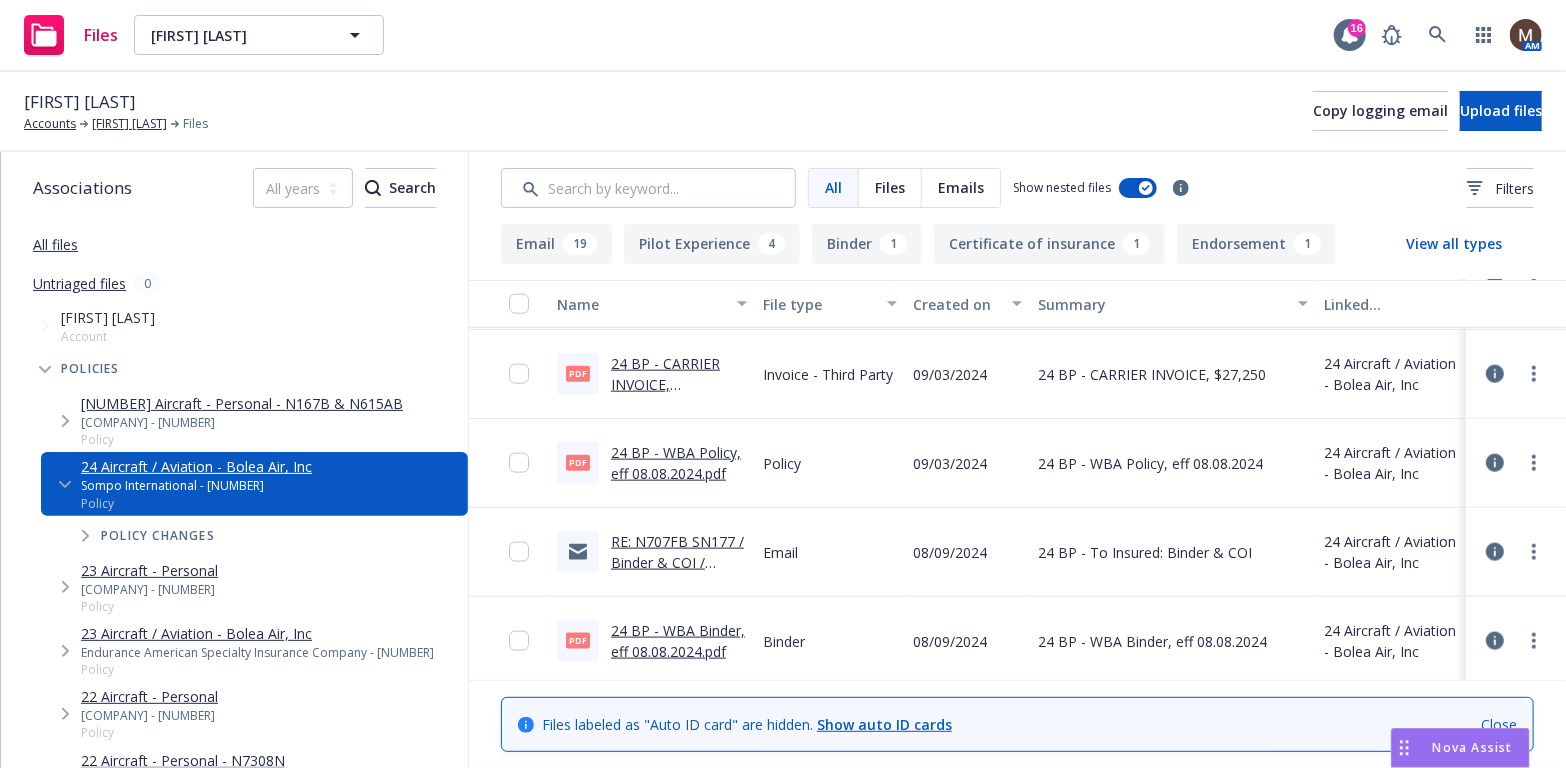 scroll, scrollTop: 1200, scrollLeft: 0, axis: vertical 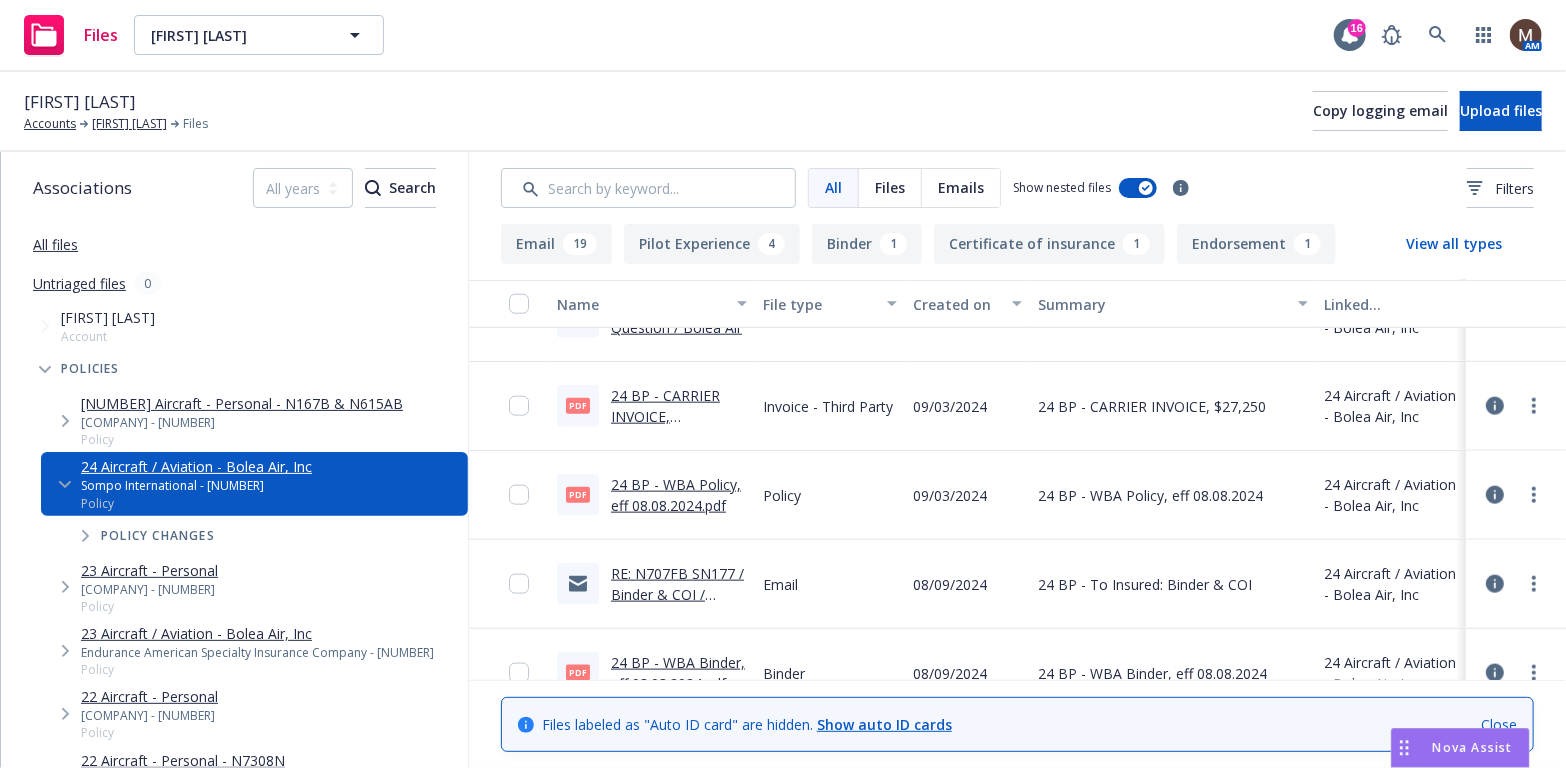 click on "RE: N707FB SN177 / Binder & COI / [FIRST] [LAST]" at bounding box center [677, 594] 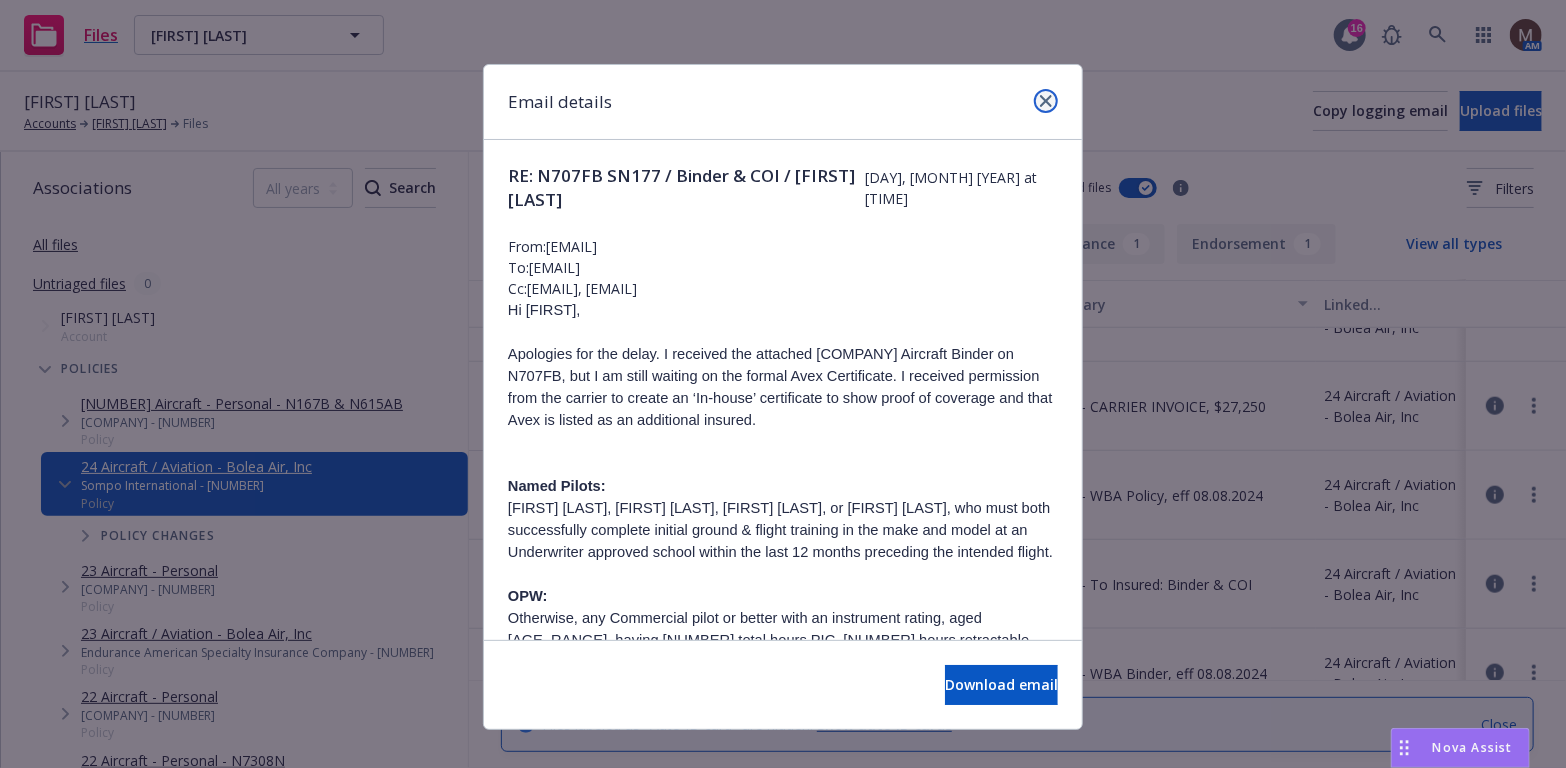 click at bounding box center (1046, 101) 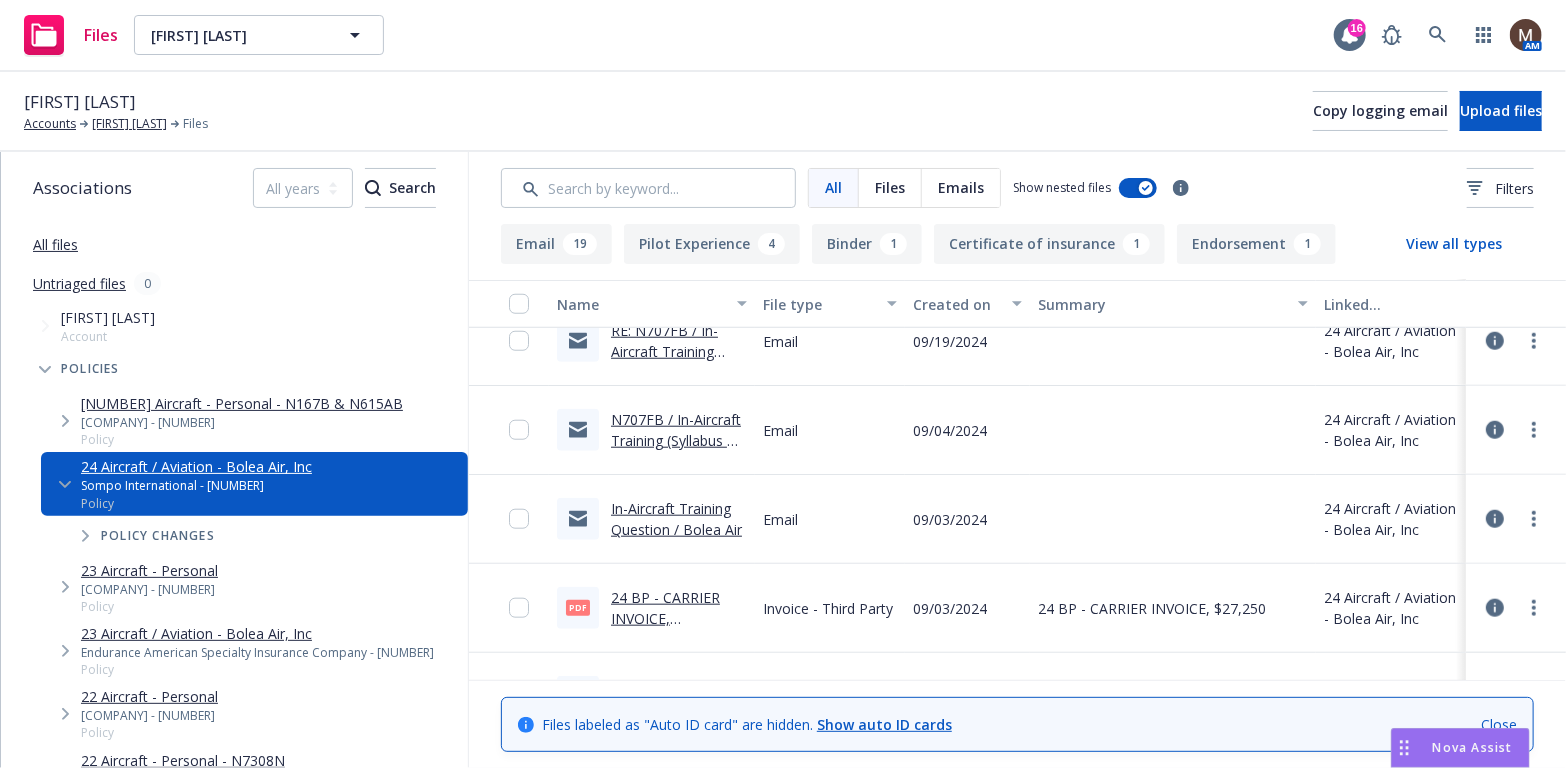 scroll, scrollTop: 1000, scrollLeft: 0, axis: vertical 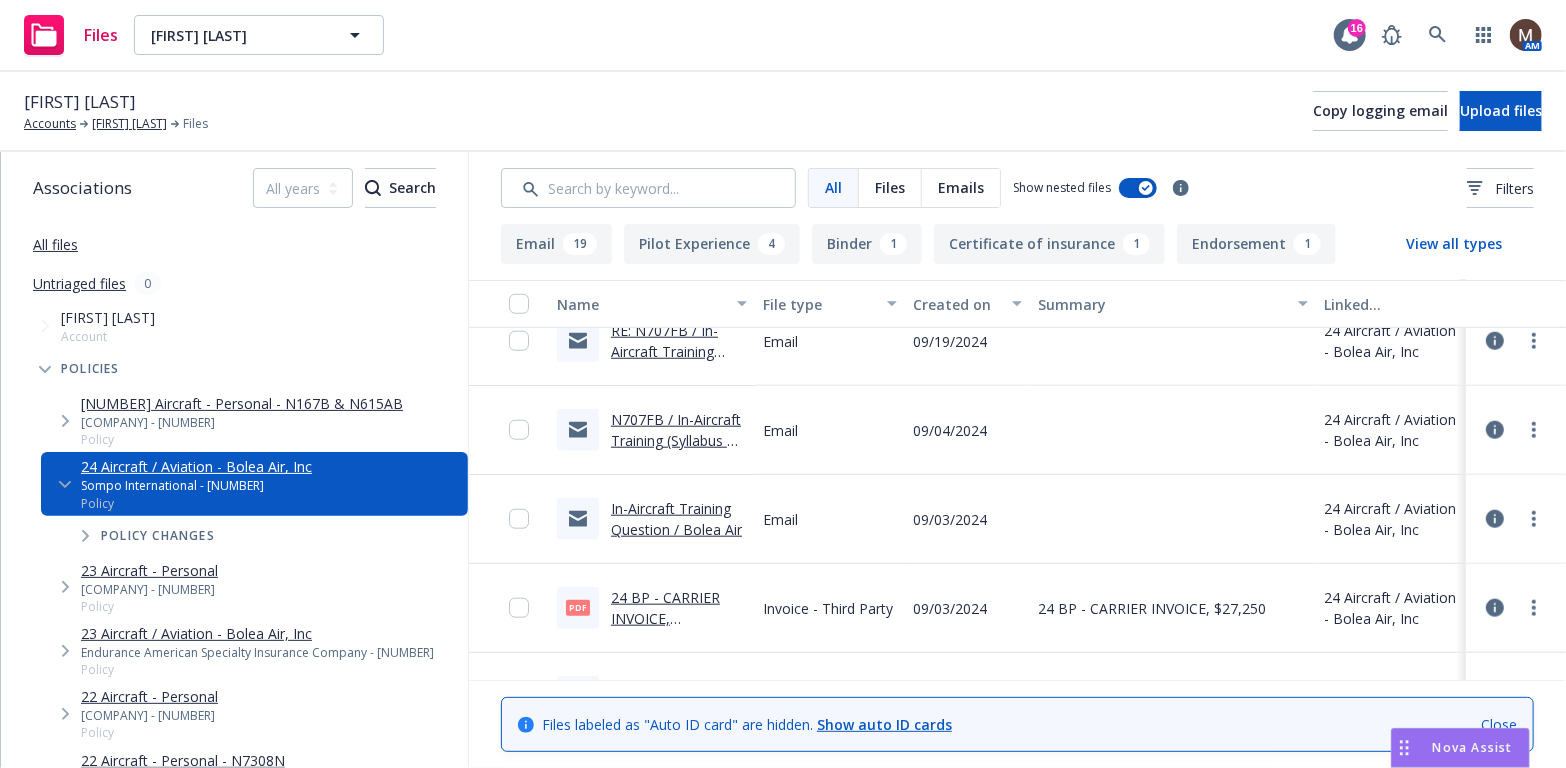 click on "In-Aircraft Training Question / Bolea Air" at bounding box center [676, 519] 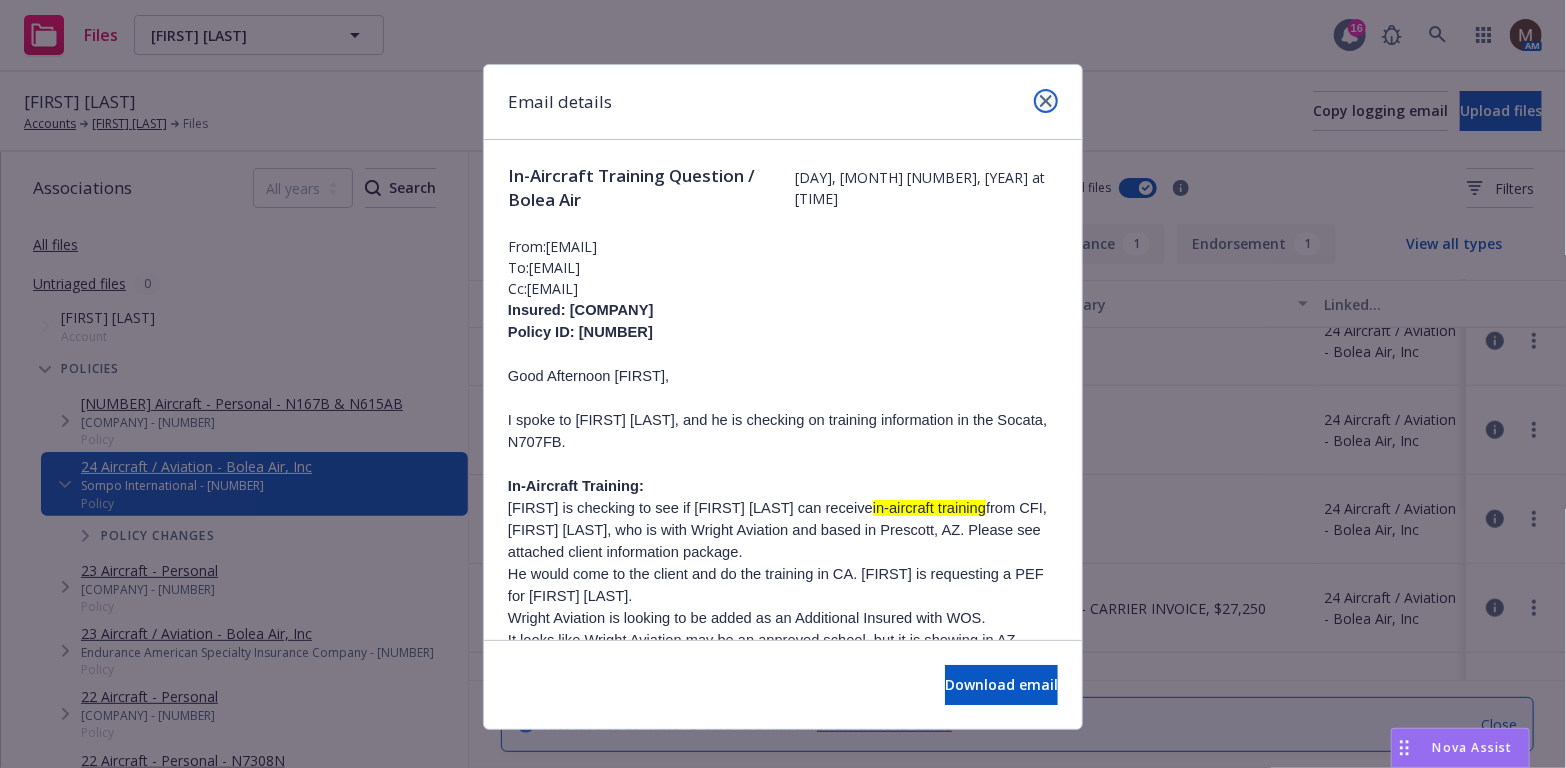 click 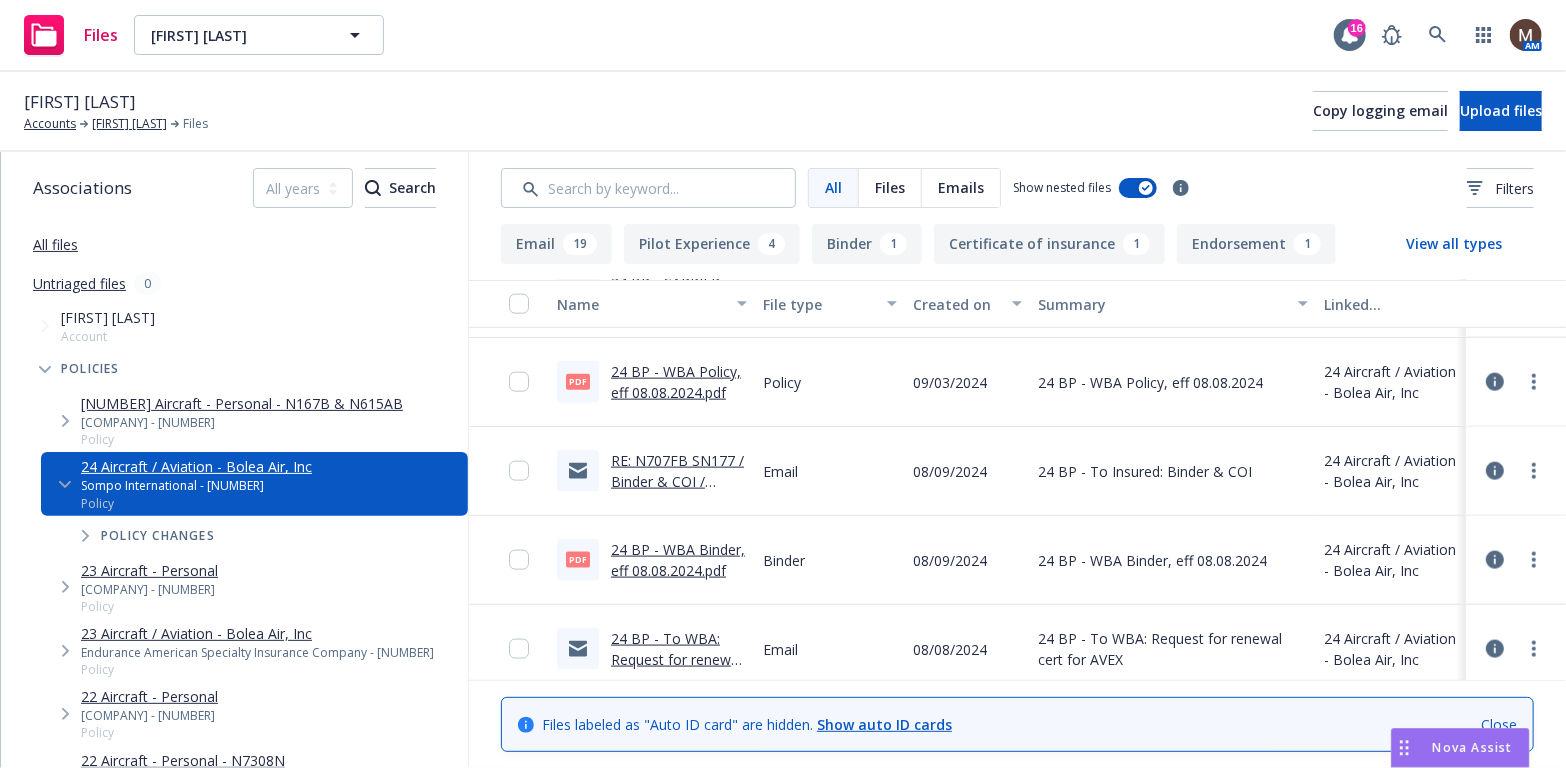scroll, scrollTop: 1400, scrollLeft: 0, axis: vertical 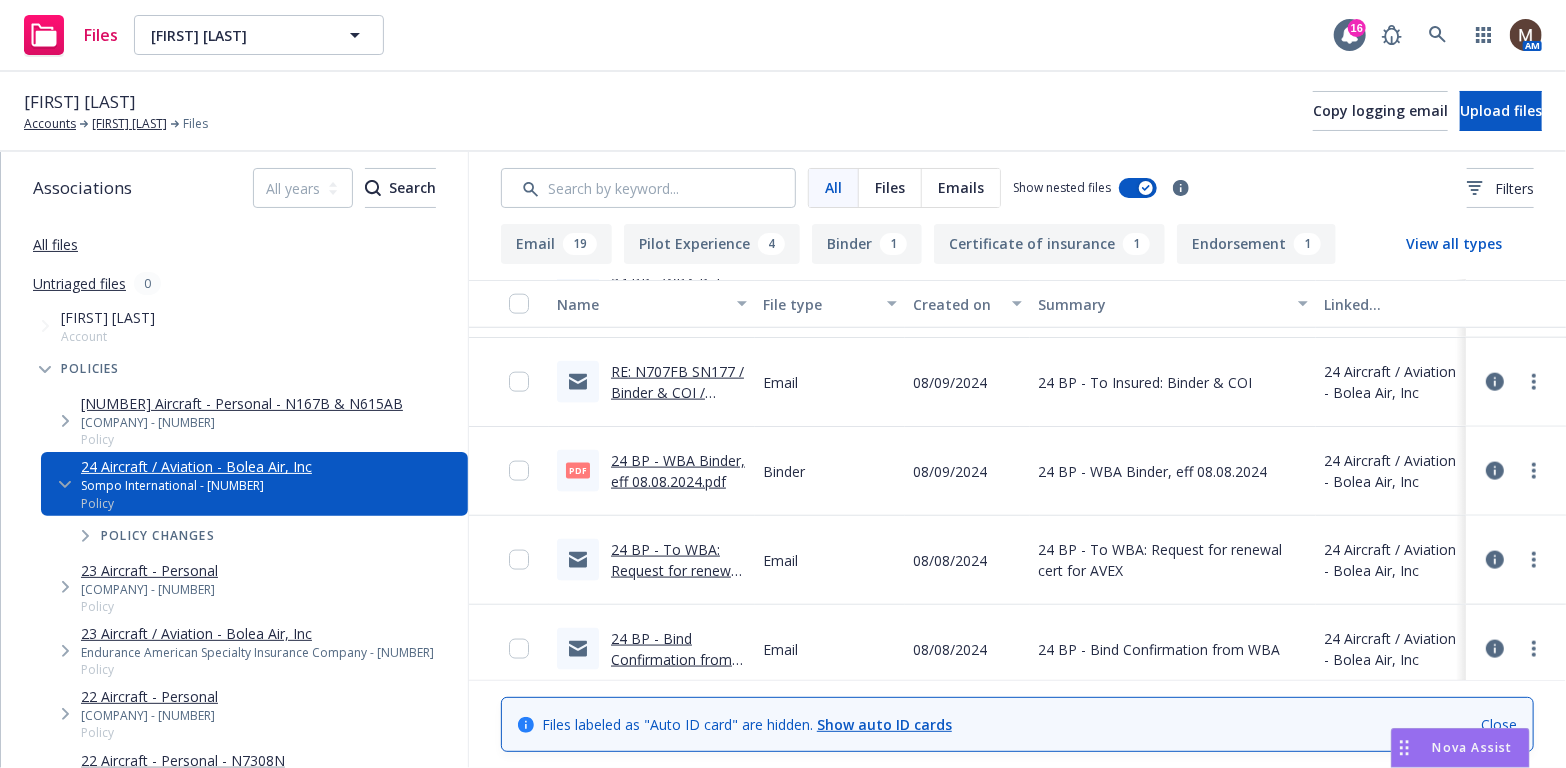 click on "24 BP - To WBA:  Request for renewal cert for AVEX.msg" at bounding box center (676, 570) 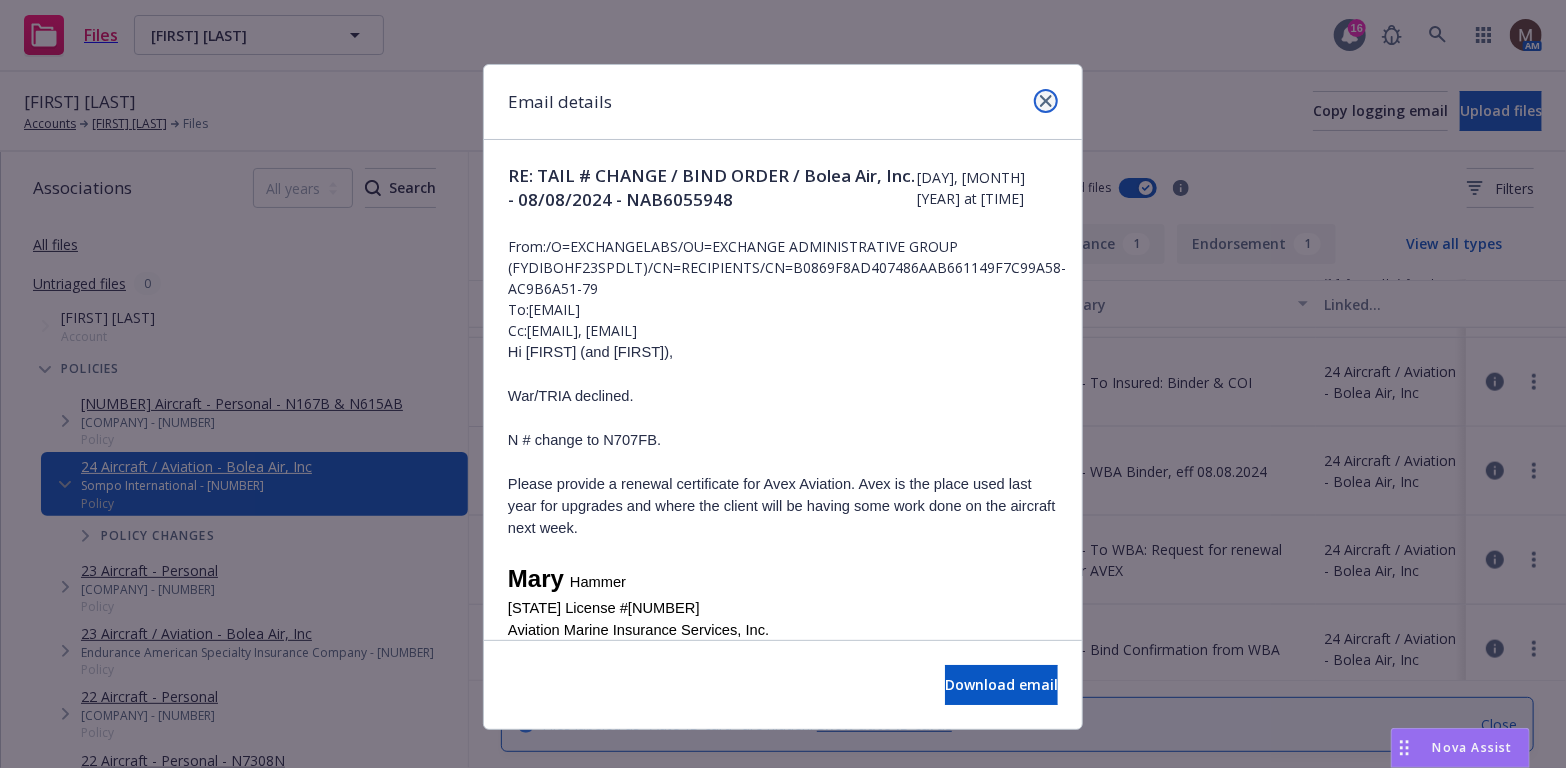 click 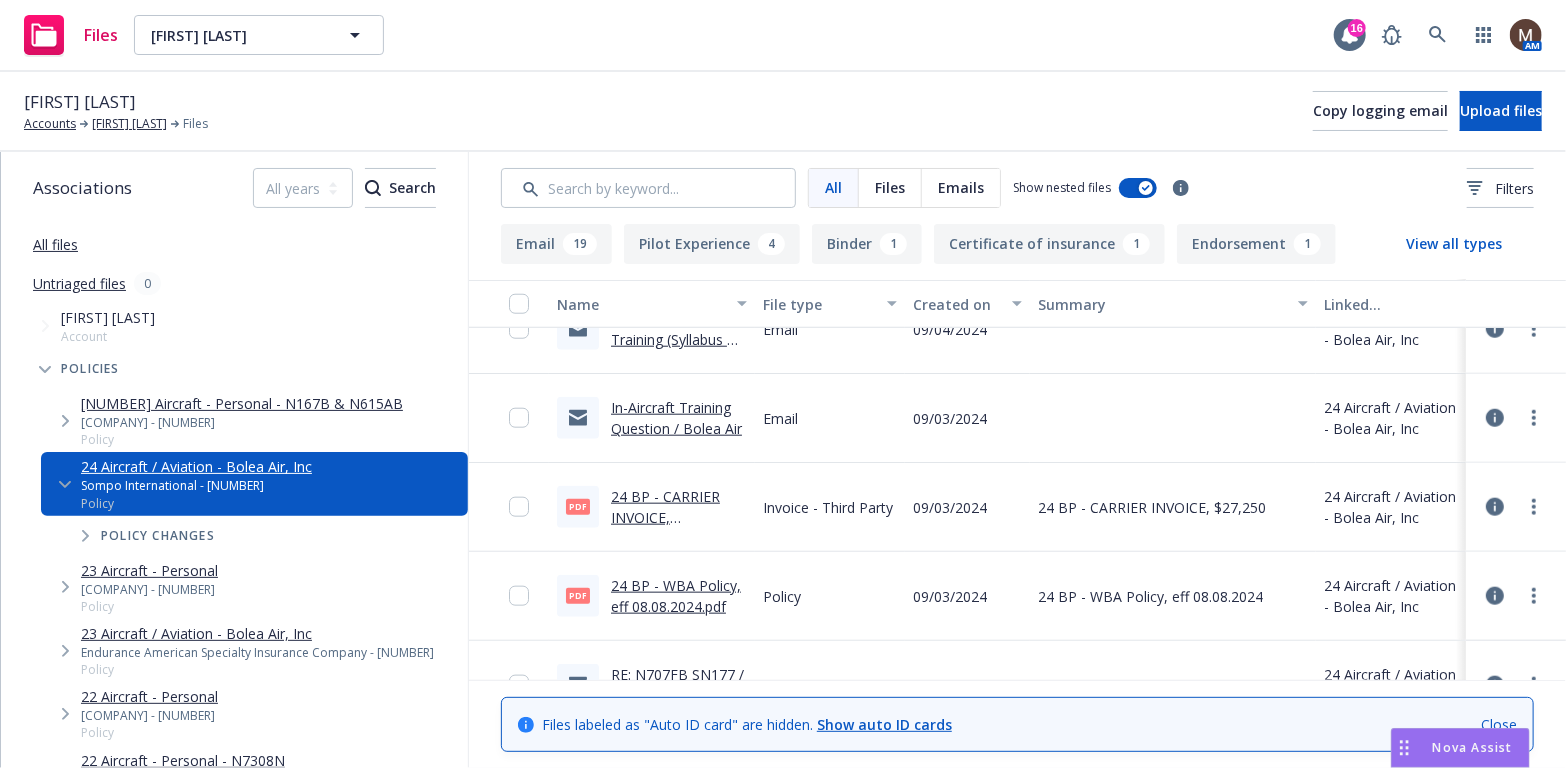 scroll, scrollTop: 1000, scrollLeft: 0, axis: vertical 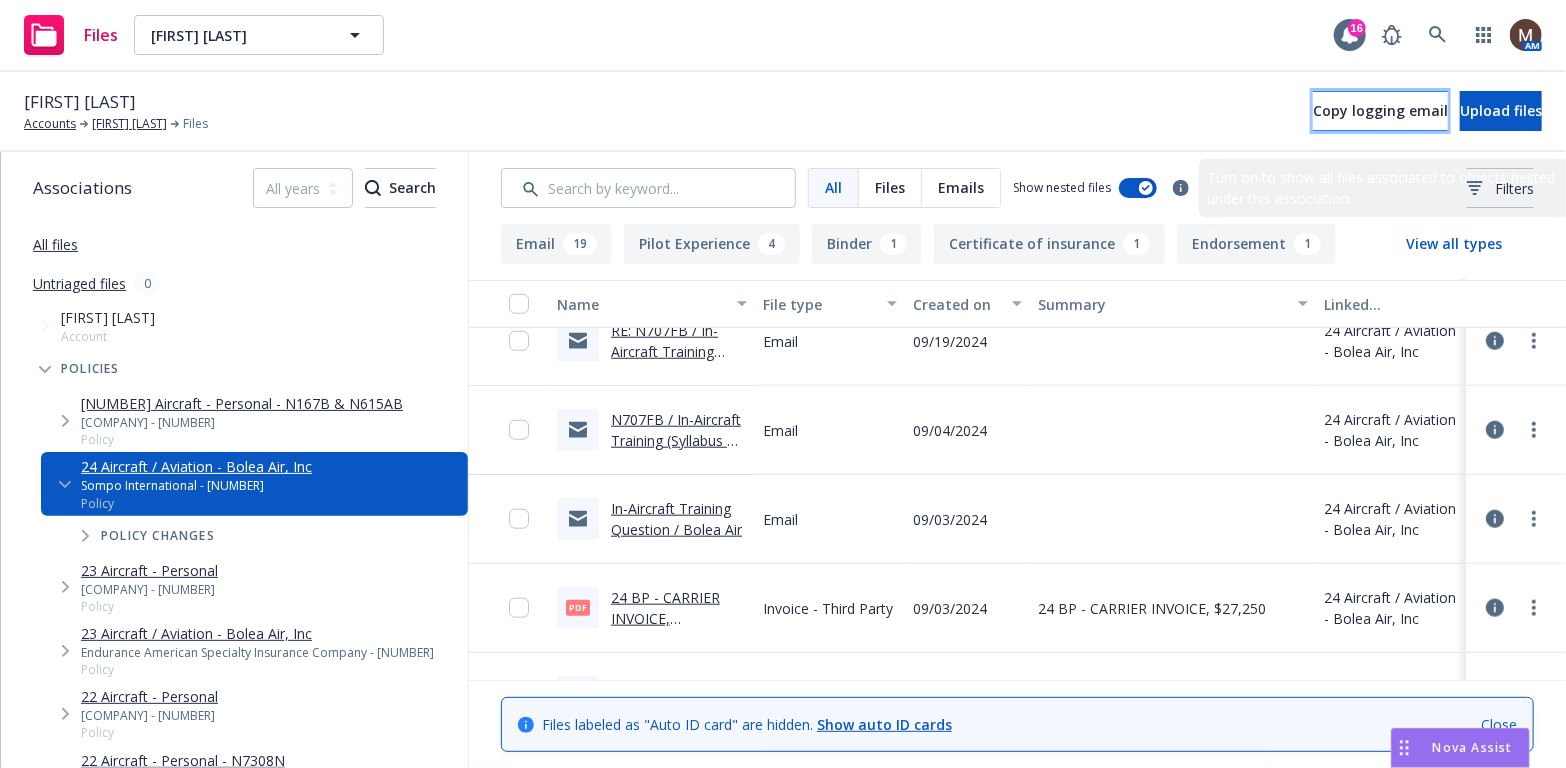 drag, startPoint x: 1284, startPoint y: 102, endPoint x: 1216, endPoint y: 112, distance: 68.73136 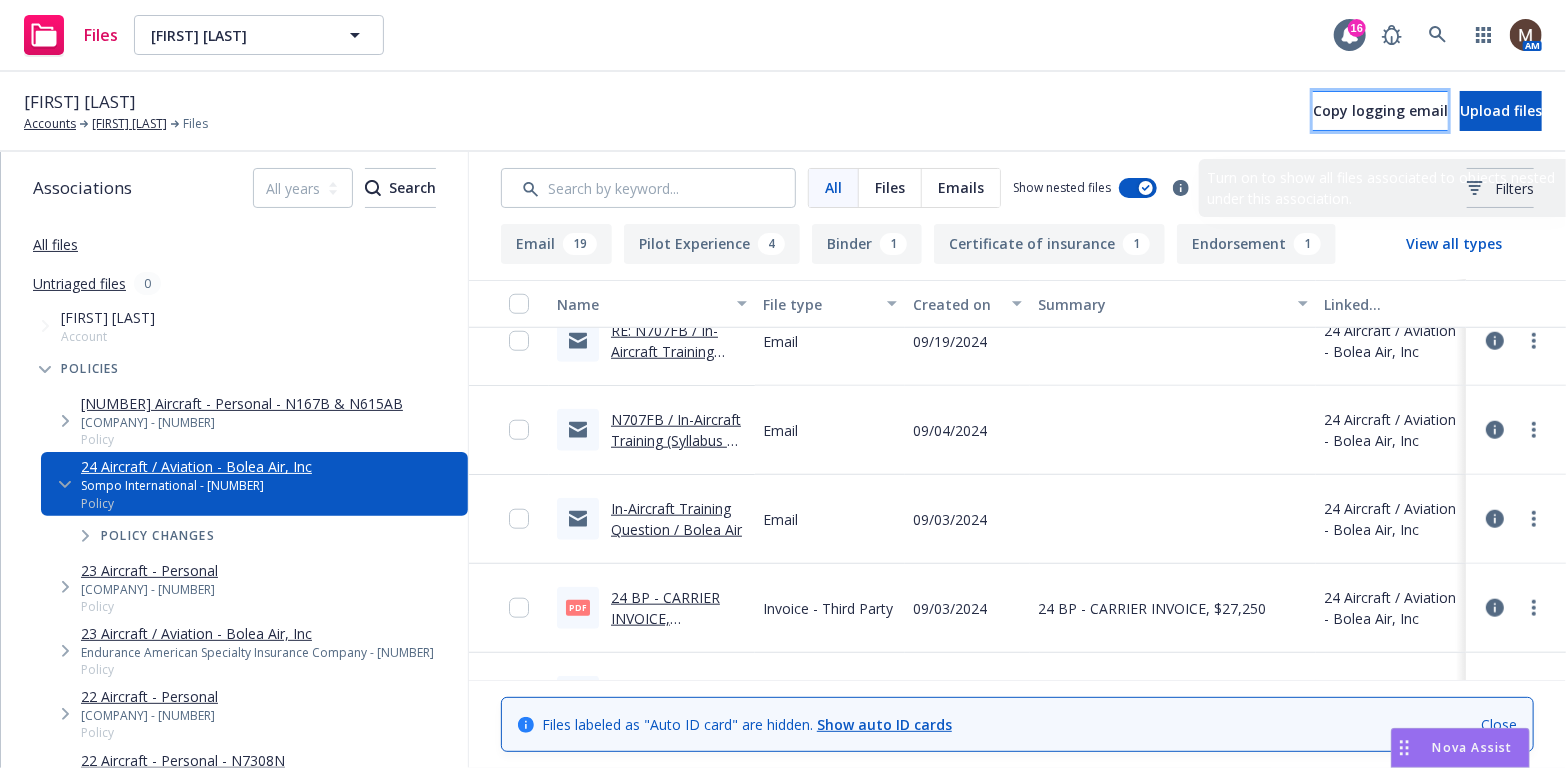 click on "Copy logging email" at bounding box center [1380, 110] 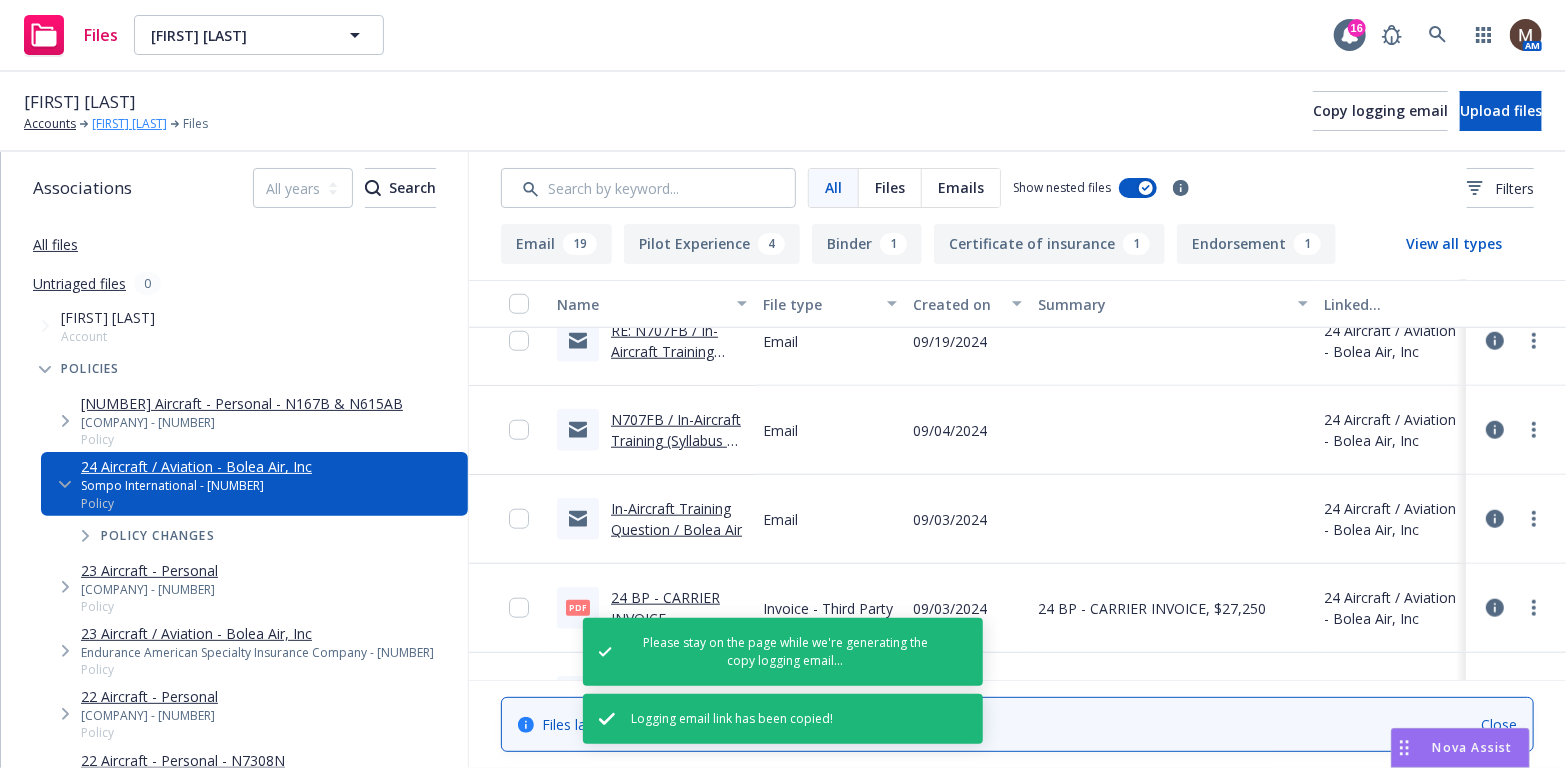 click on "[FIRST] [LAST]" at bounding box center (129, 124) 